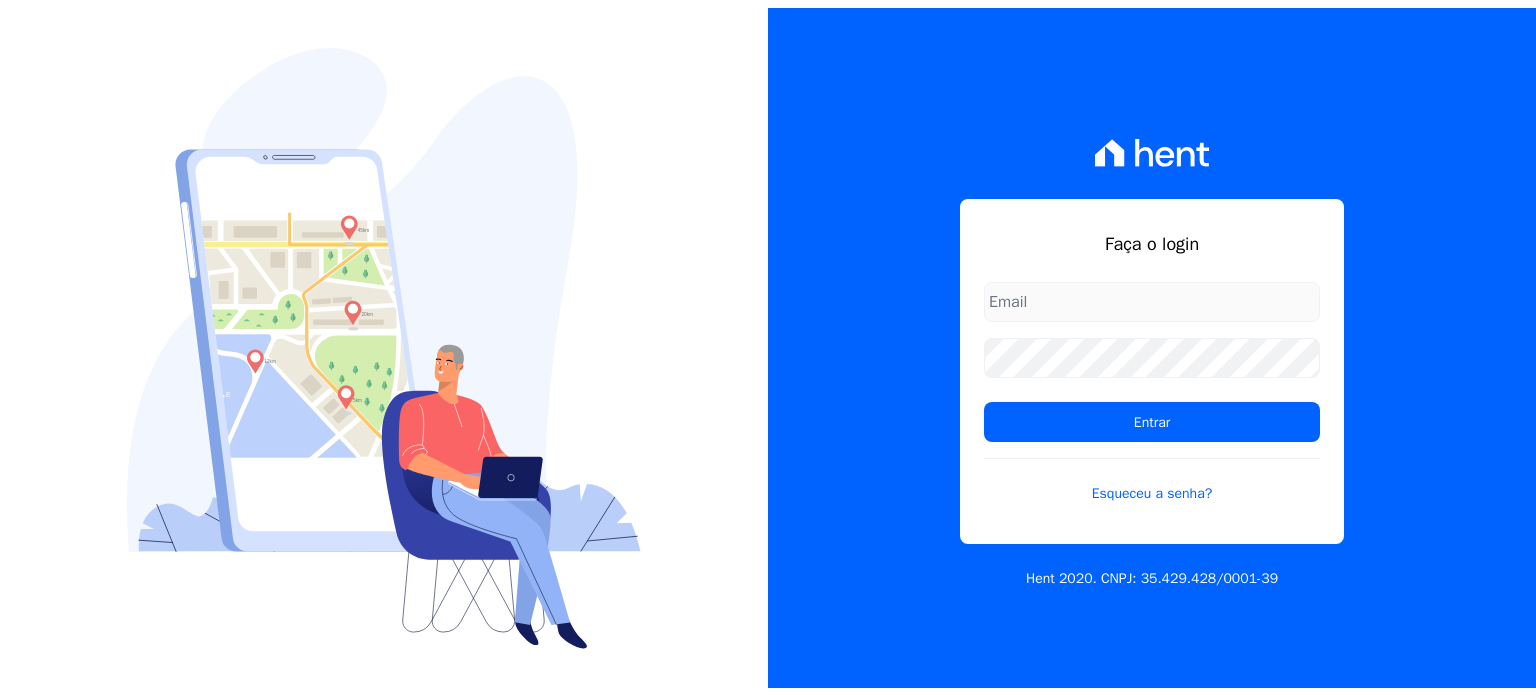 scroll, scrollTop: 0, scrollLeft: 0, axis: both 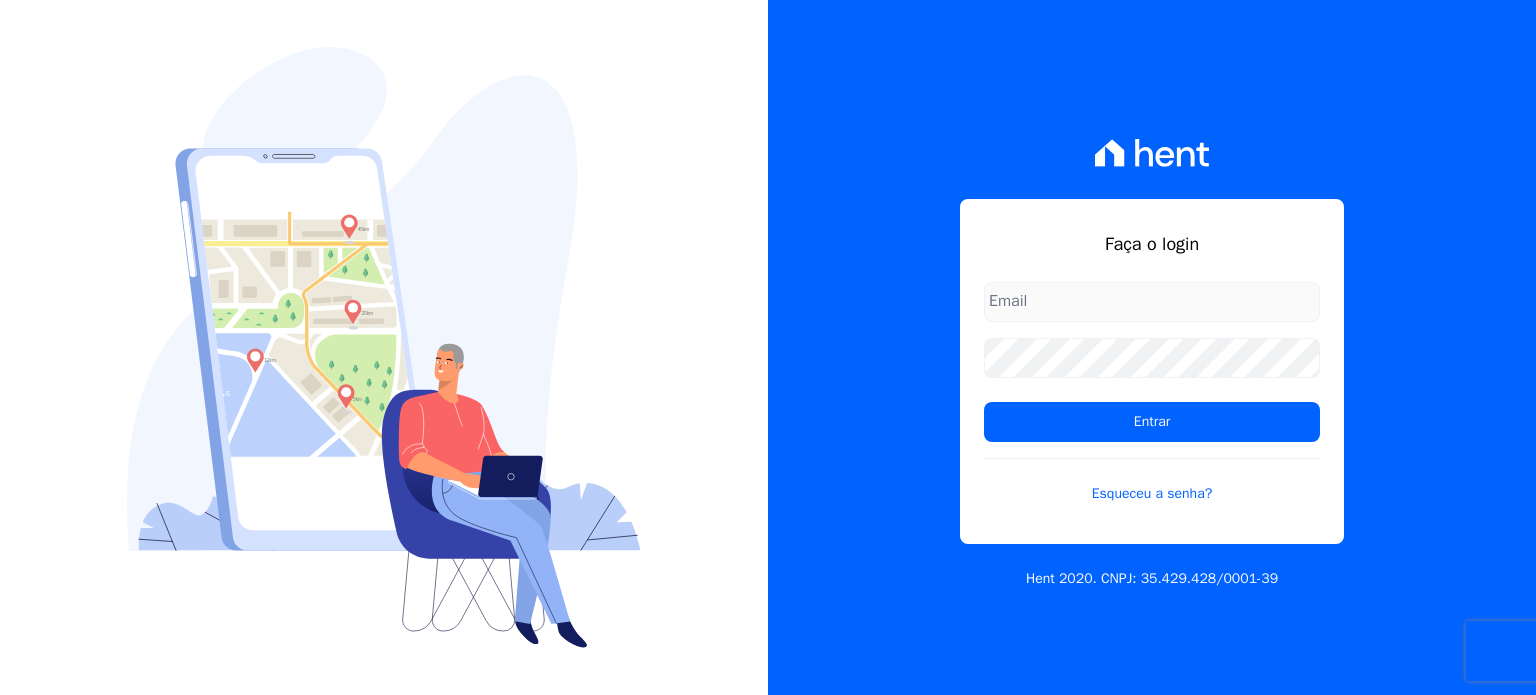 click at bounding box center (1152, 302) 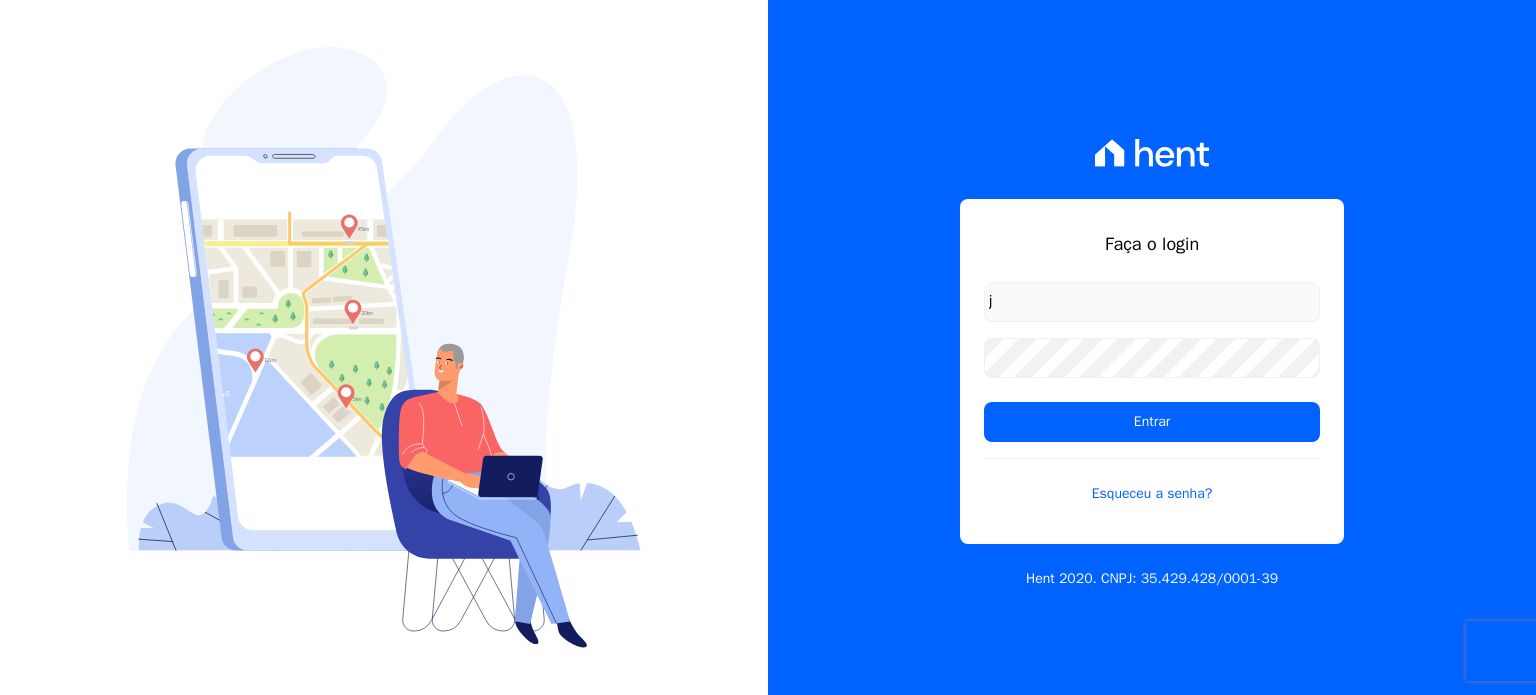 type on "jorgelafaiete.silva@gmail.com" 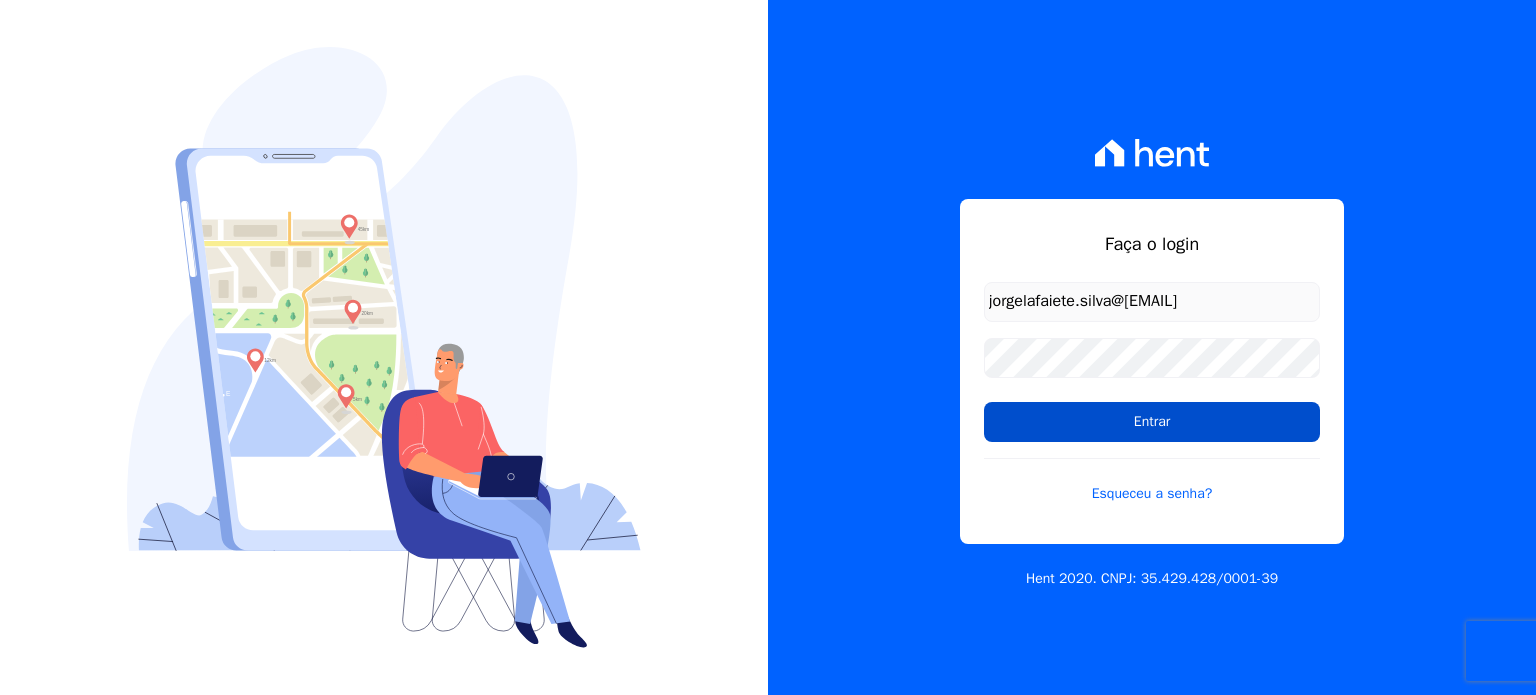 click on "Entrar" at bounding box center [1152, 422] 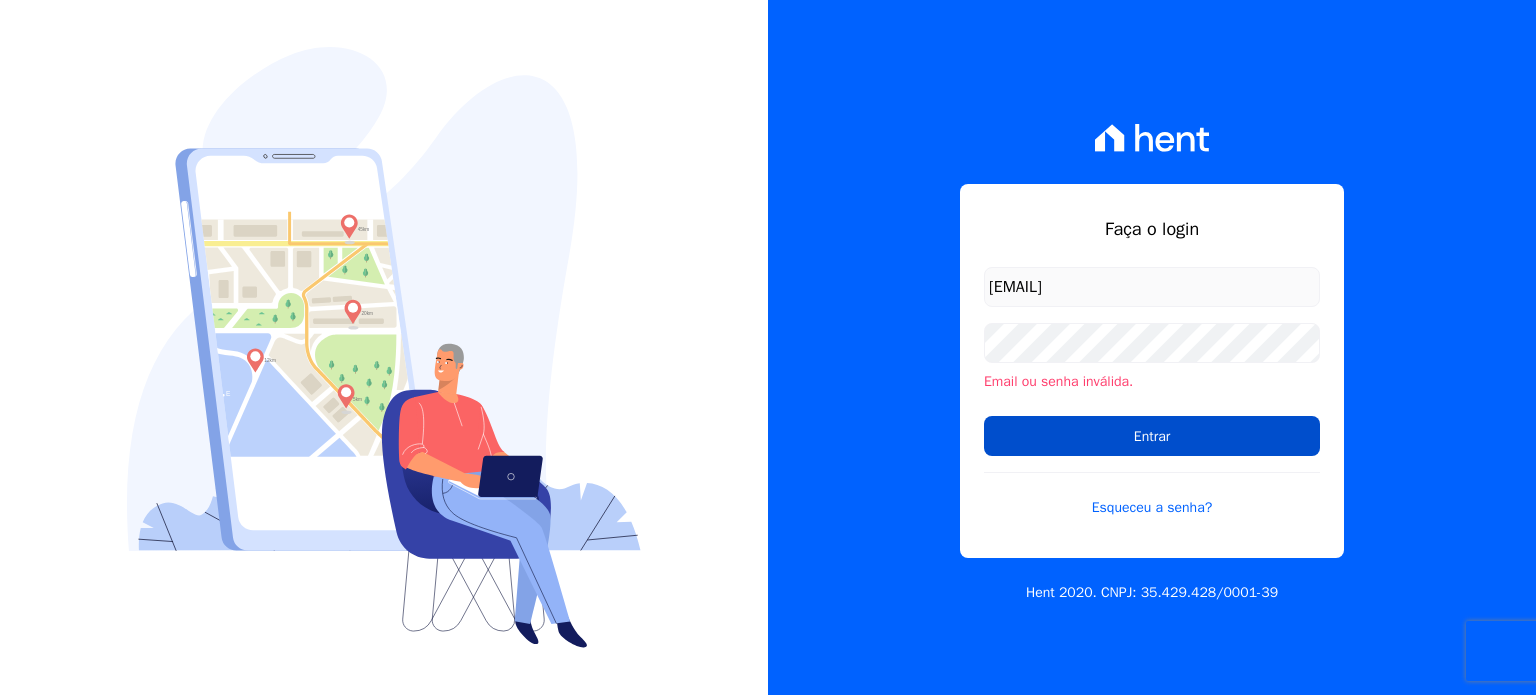 scroll, scrollTop: 0, scrollLeft: 0, axis: both 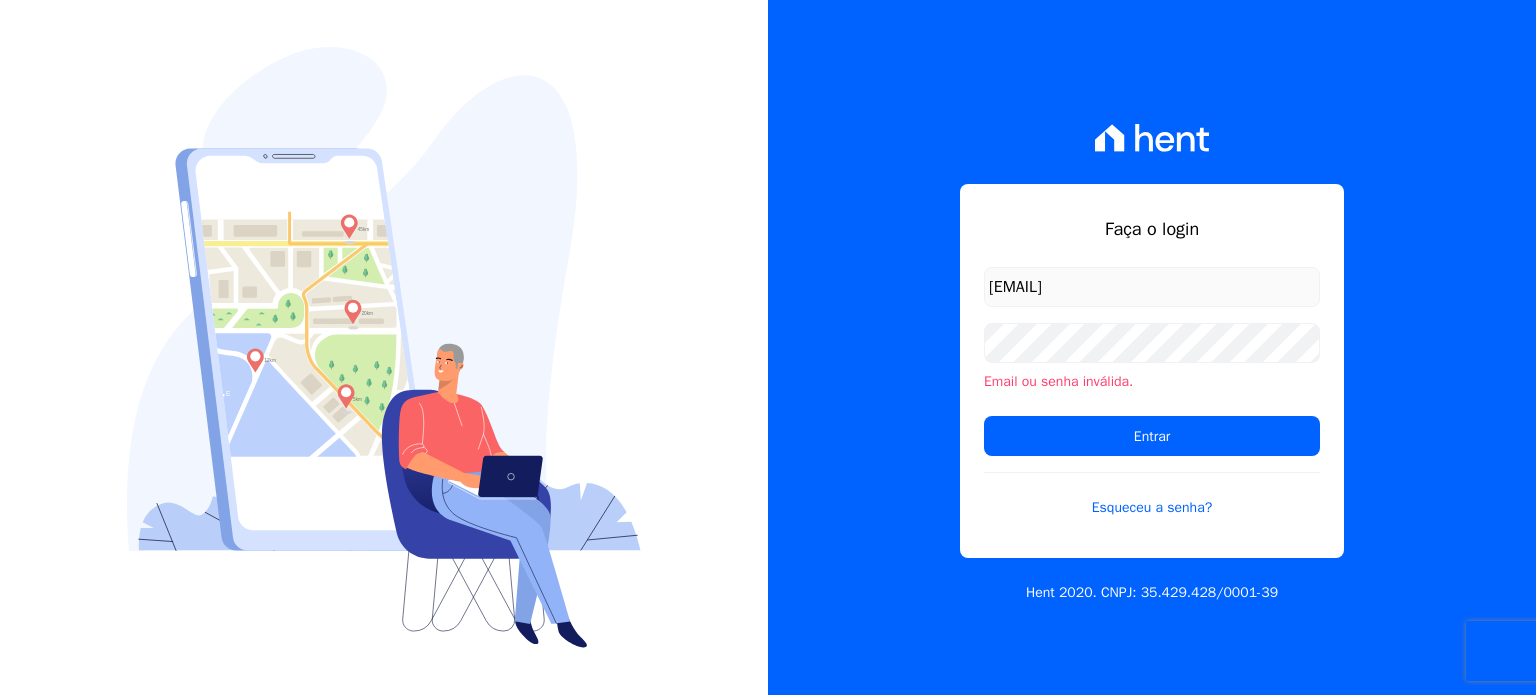 click on "Email ou senha inválida." at bounding box center [1152, 381] 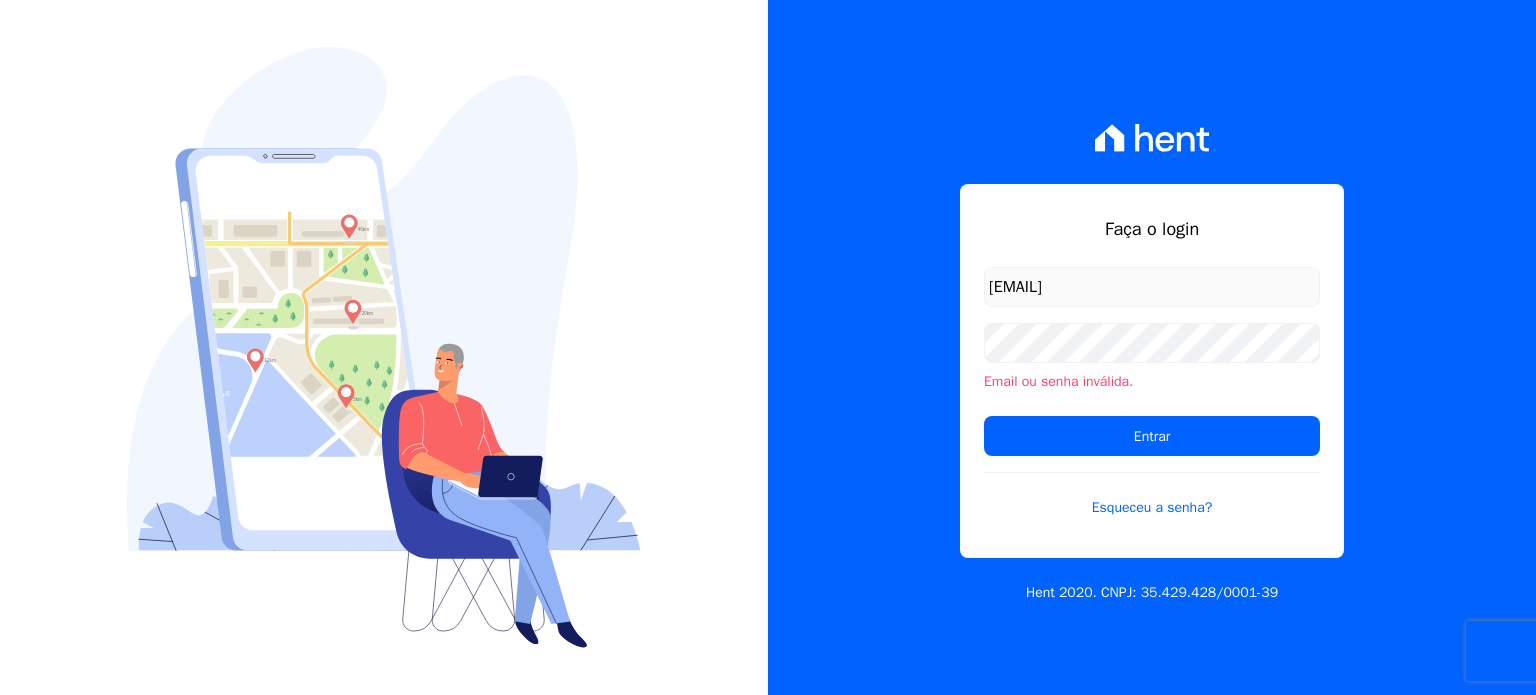 click on "Email ou senha inválida." at bounding box center (1152, 381) 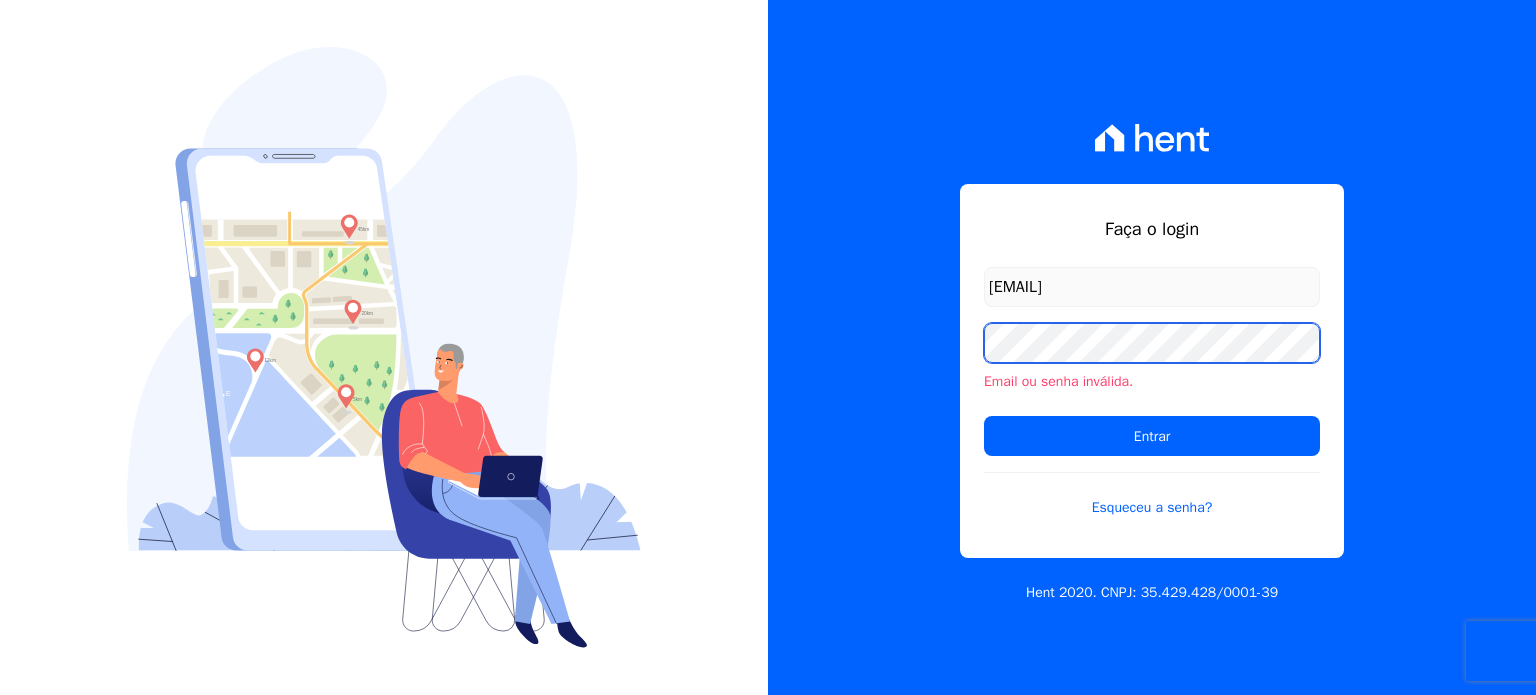 click on "Entrar" at bounding box center [1152, 436] 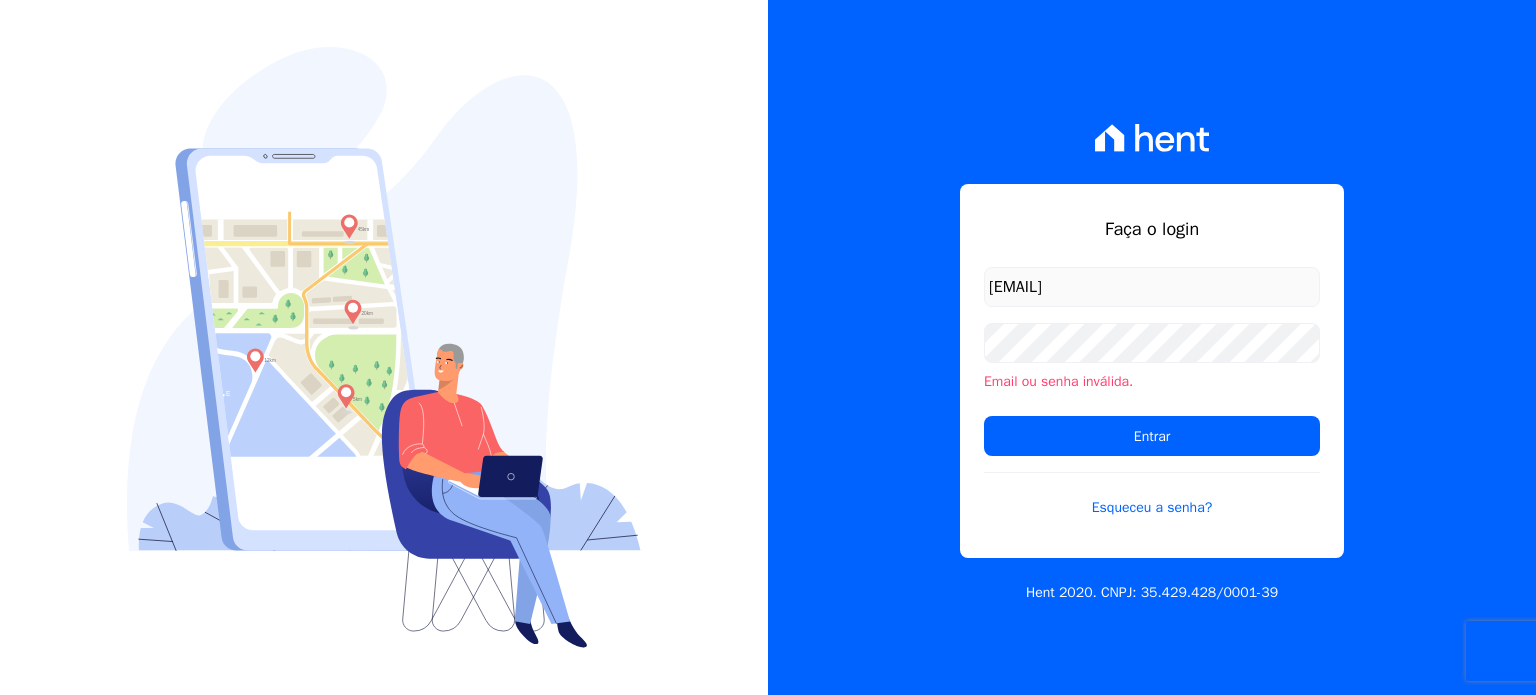 scroll, scrollTop: 0, scrollLeft: 0, axis: both 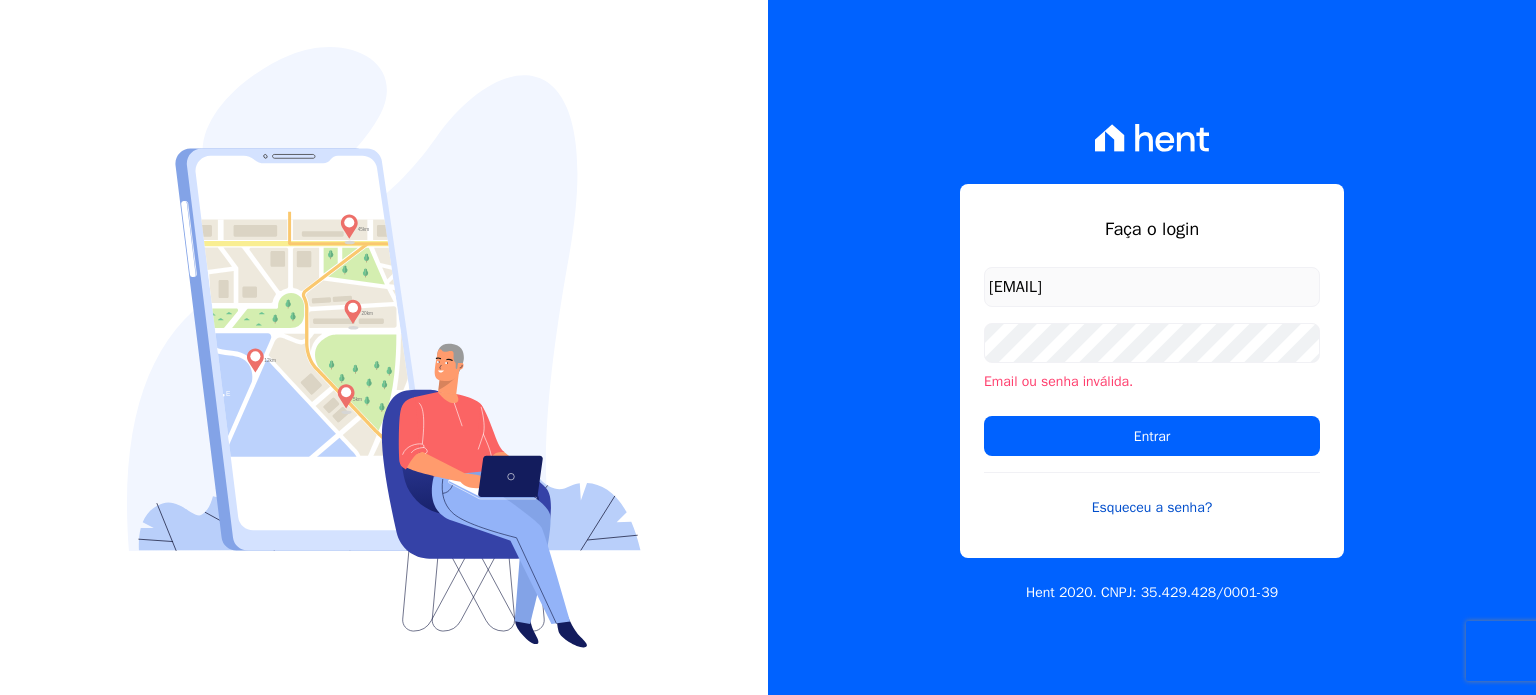 click on "Esqueceu a senha?" at bounding box center [1152, 495] 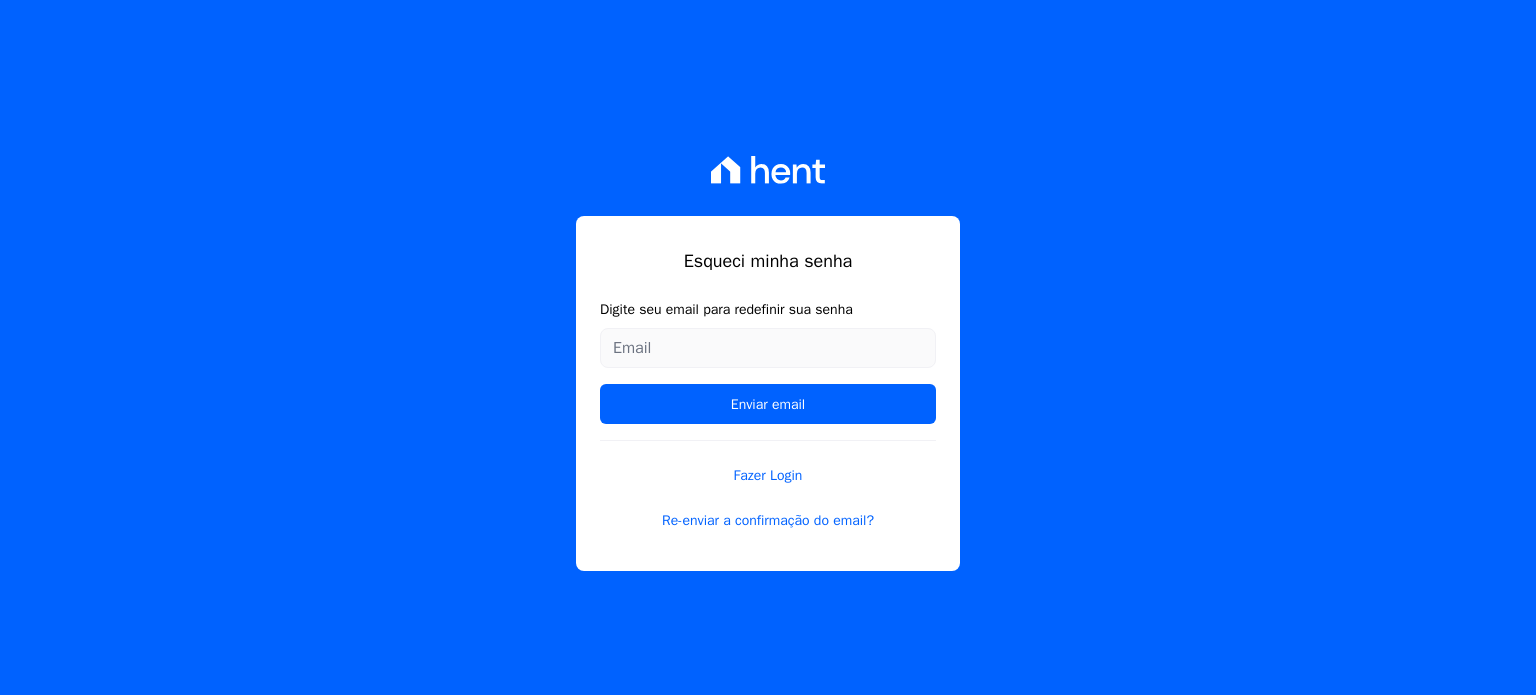 scroll, scrollTop: 0, scrollLeft: 0, axis: both 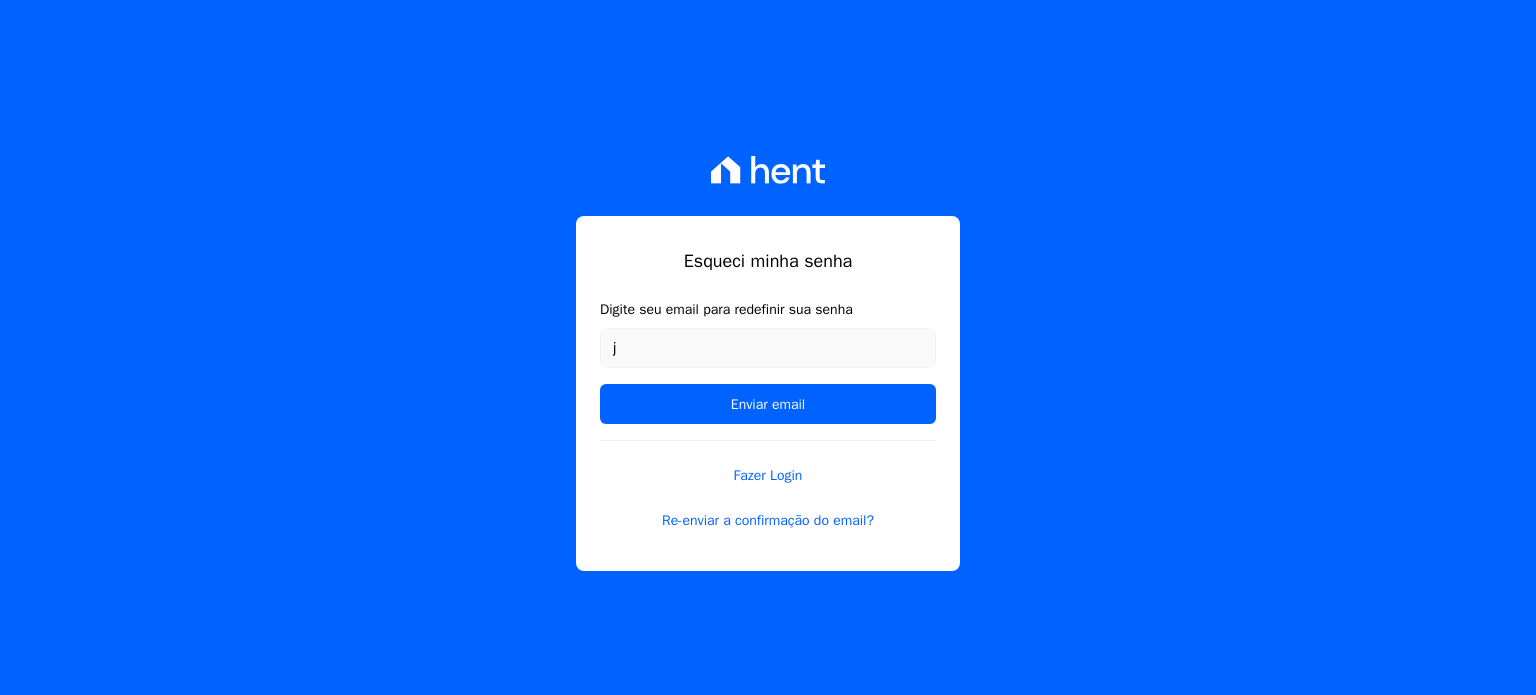 type on "[USERNAME]@[DOMAIN].com" 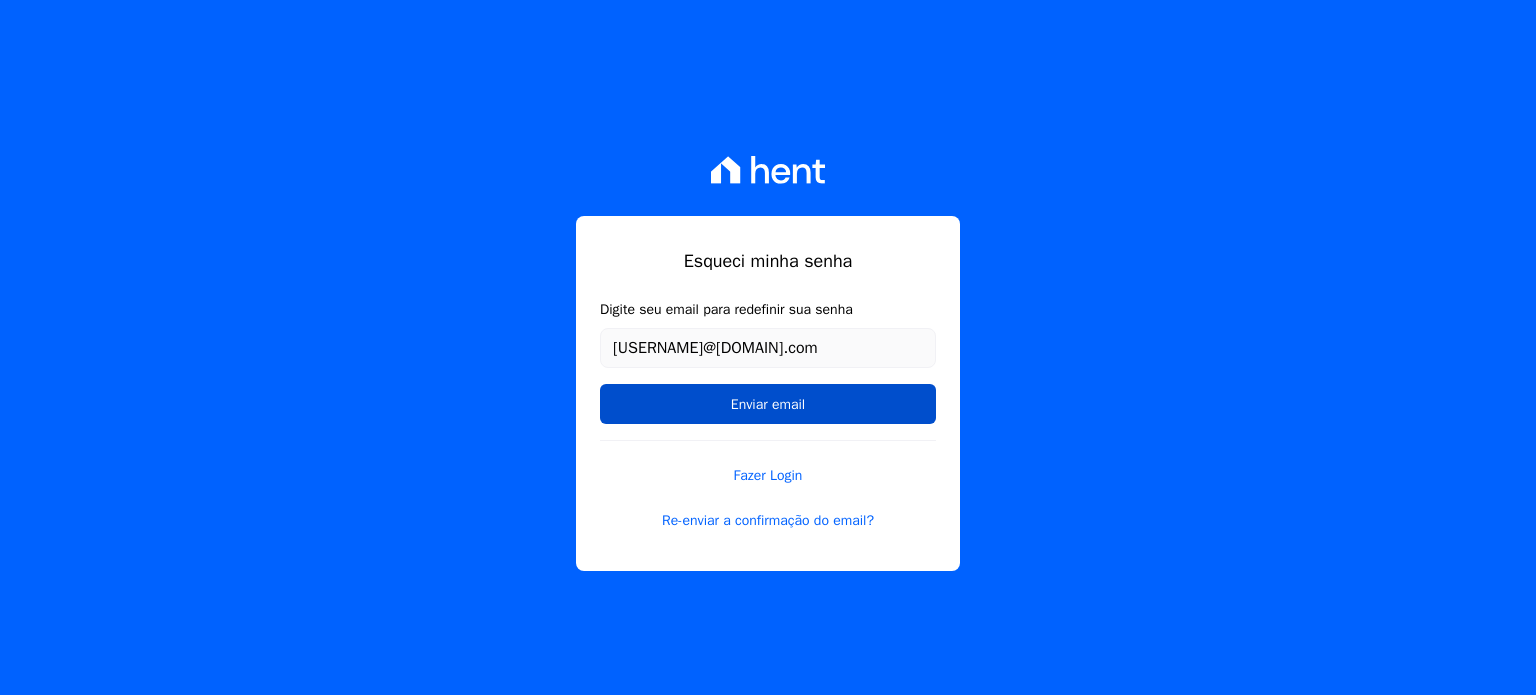 click on "Enviar email" at bounding box center (768, 404) 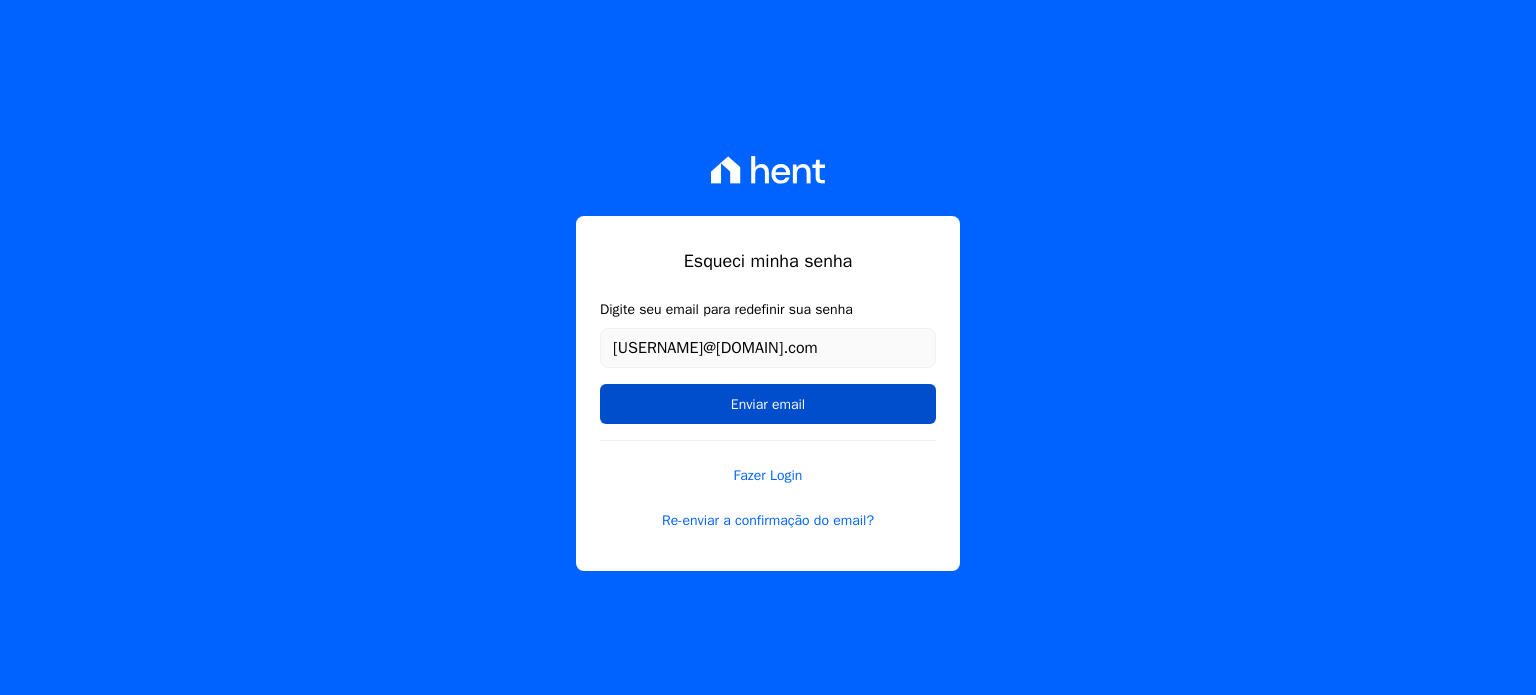 click on "Enviar email" at bounding box center (768, 404) 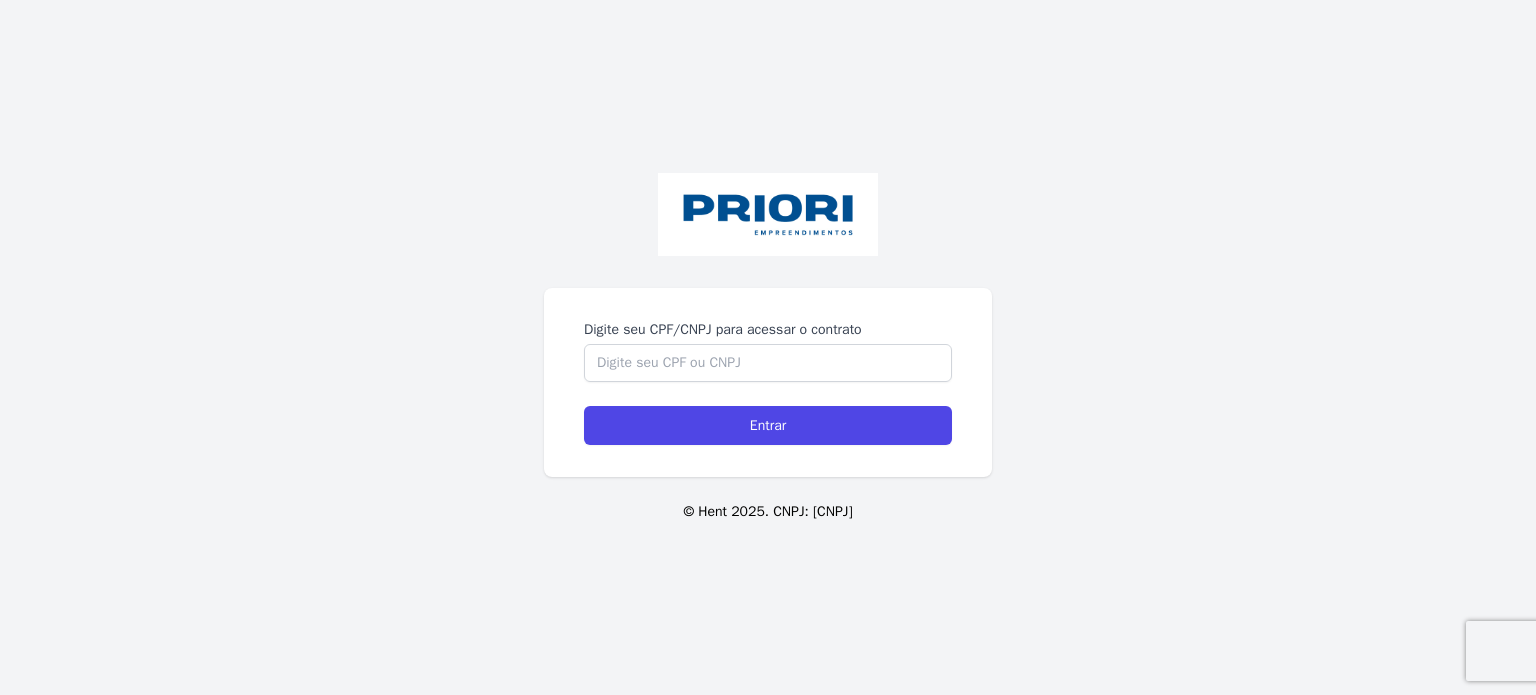 scroll, scrollTop: 0, scrollLeft: 0, axis: both 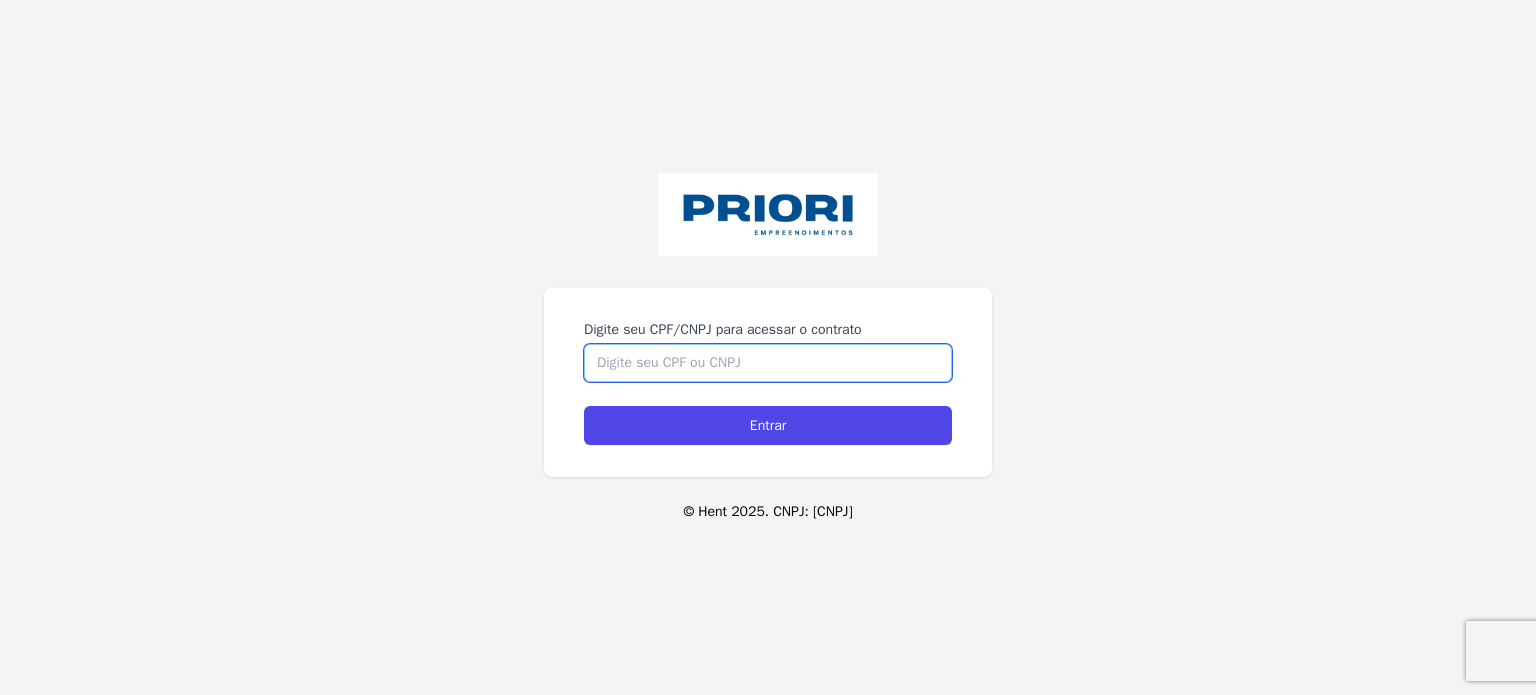 click on "Digite seu CPF/CNPJ para acessar o contrato" at bounding box center (768, 363) 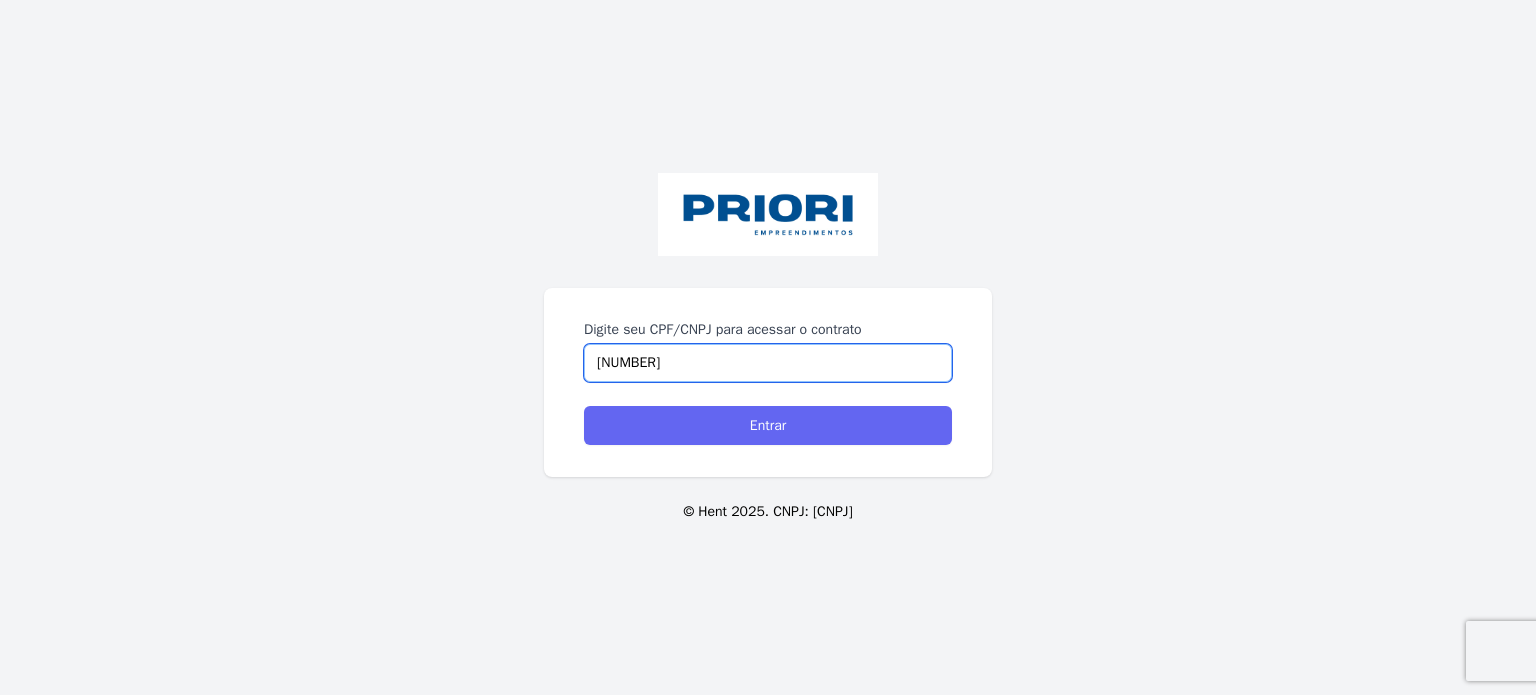 type on "[NUMBER]" 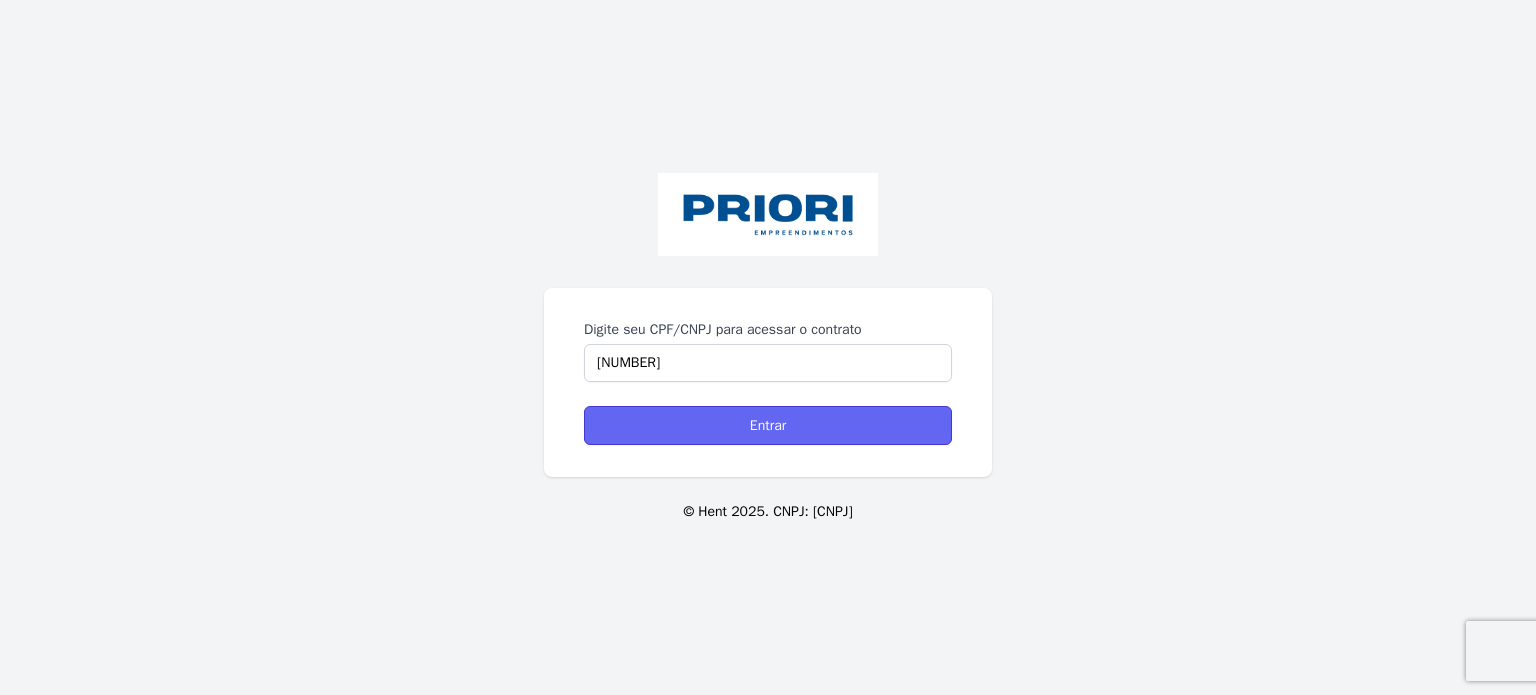 click on "Entrar" at bounding box center (768, 425) 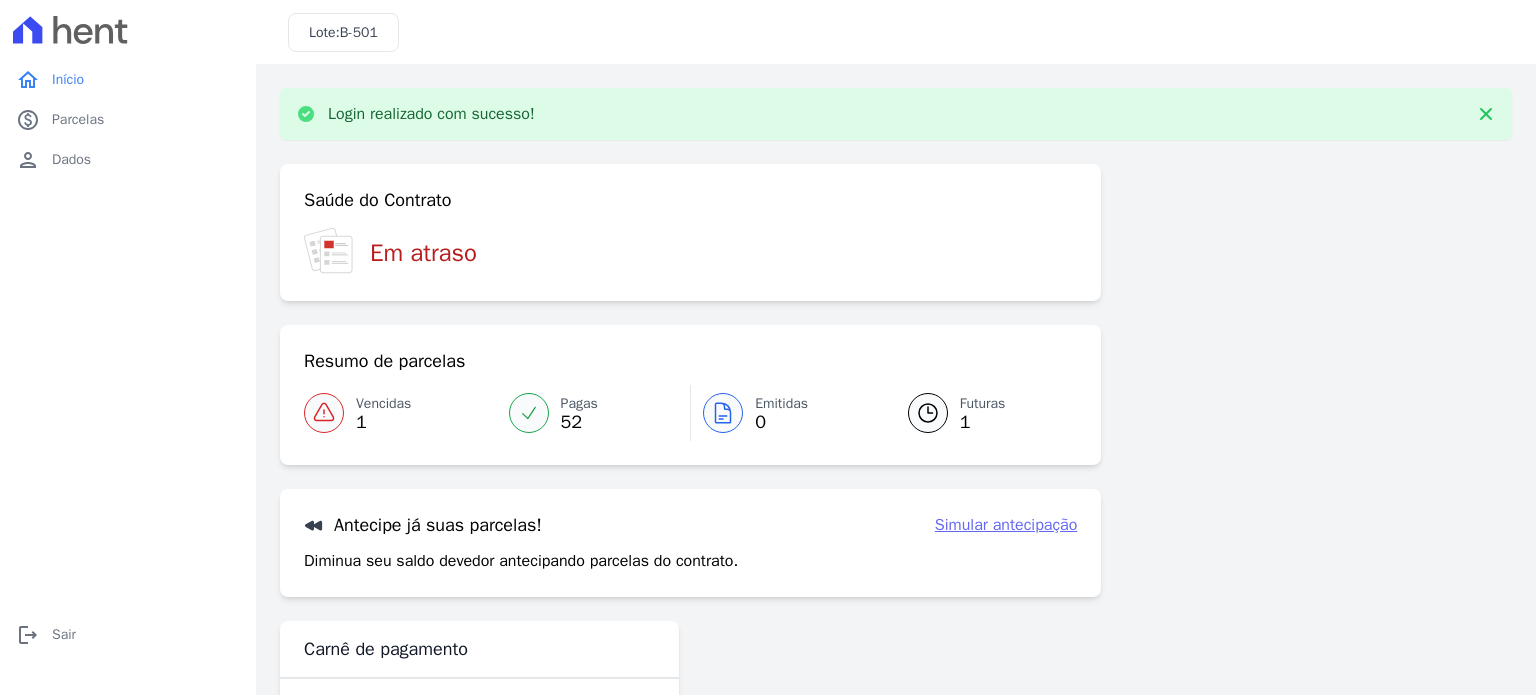 scroll, scrollTop: 0, scrollLeft: 0, axis: both 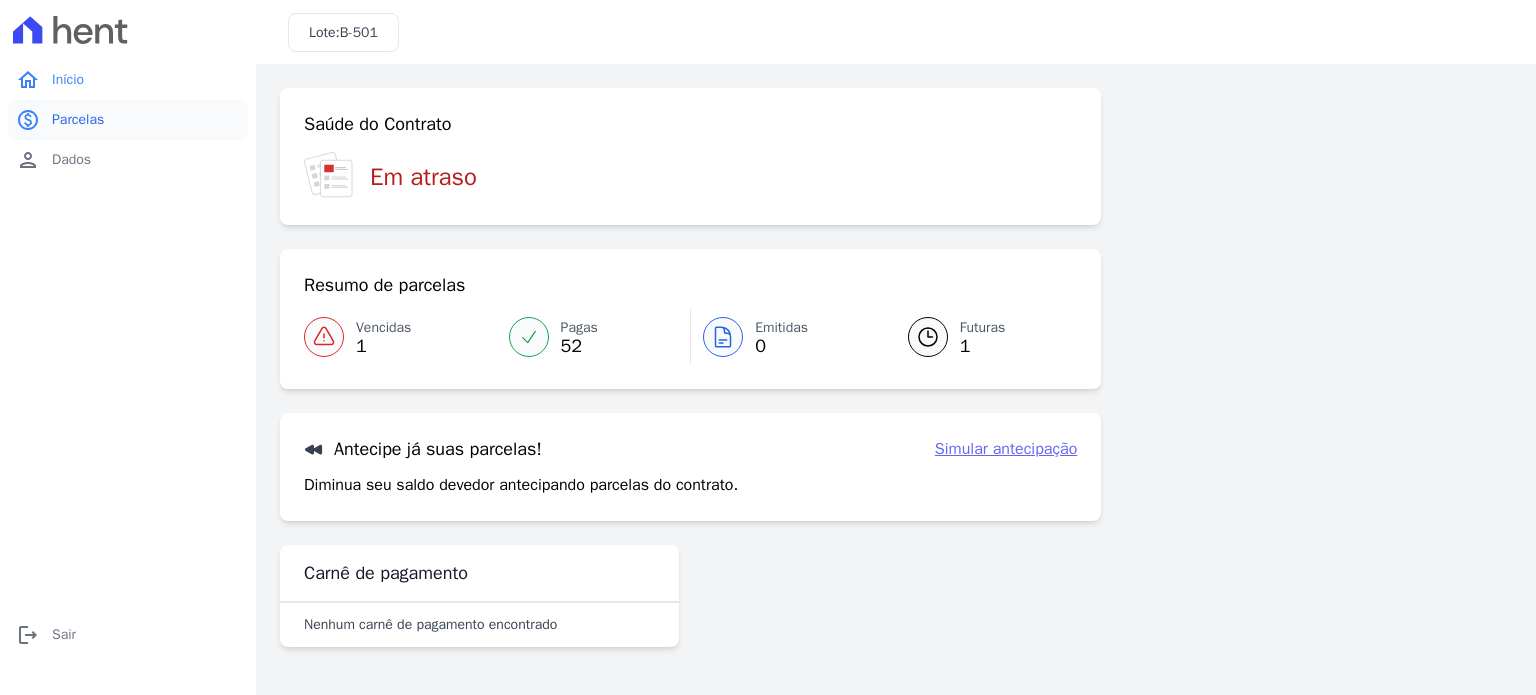 click on "Parcelas" at bounding box center [78, 120] 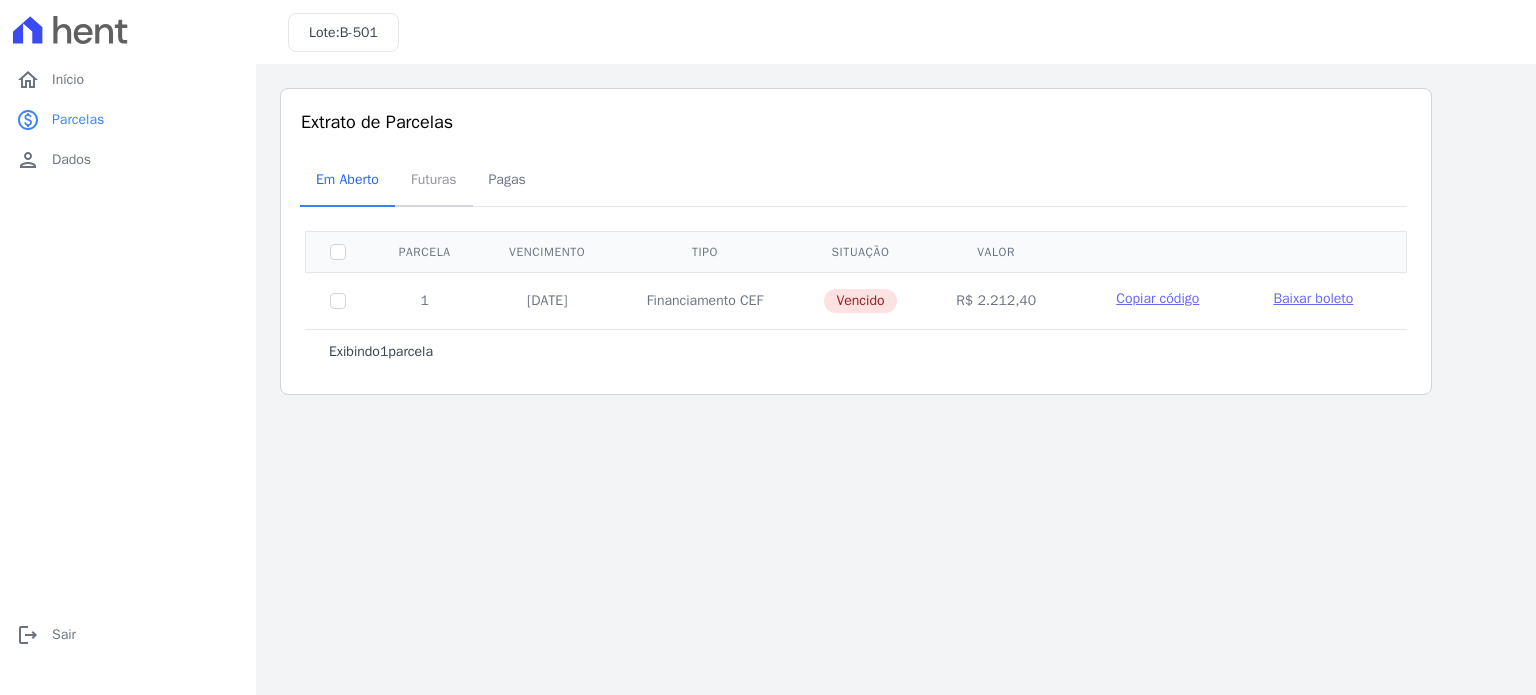 click on "Futuras" at bounding box center (434, 179) 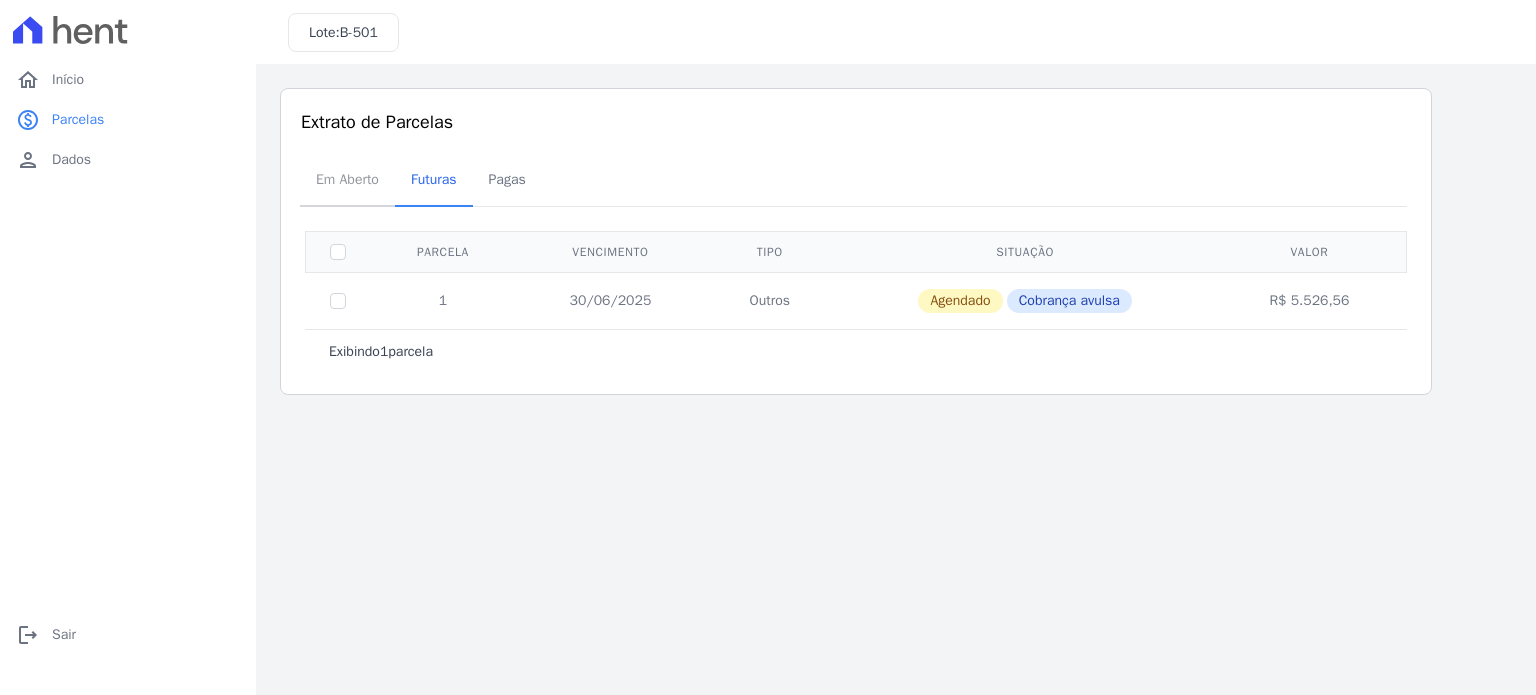 click on "Em Aberto" at bounding box center [347, 179] 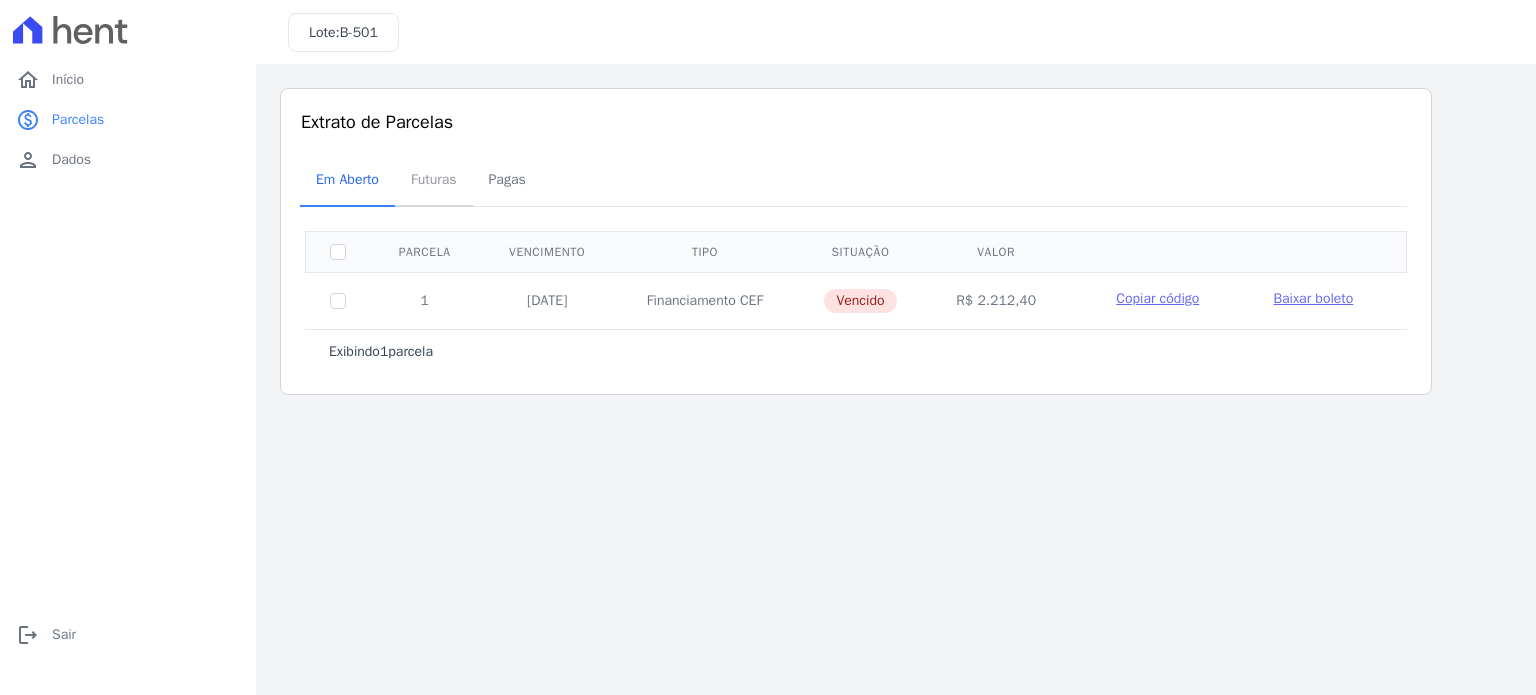 click on "Futuras" at bounding box center [434, 179] 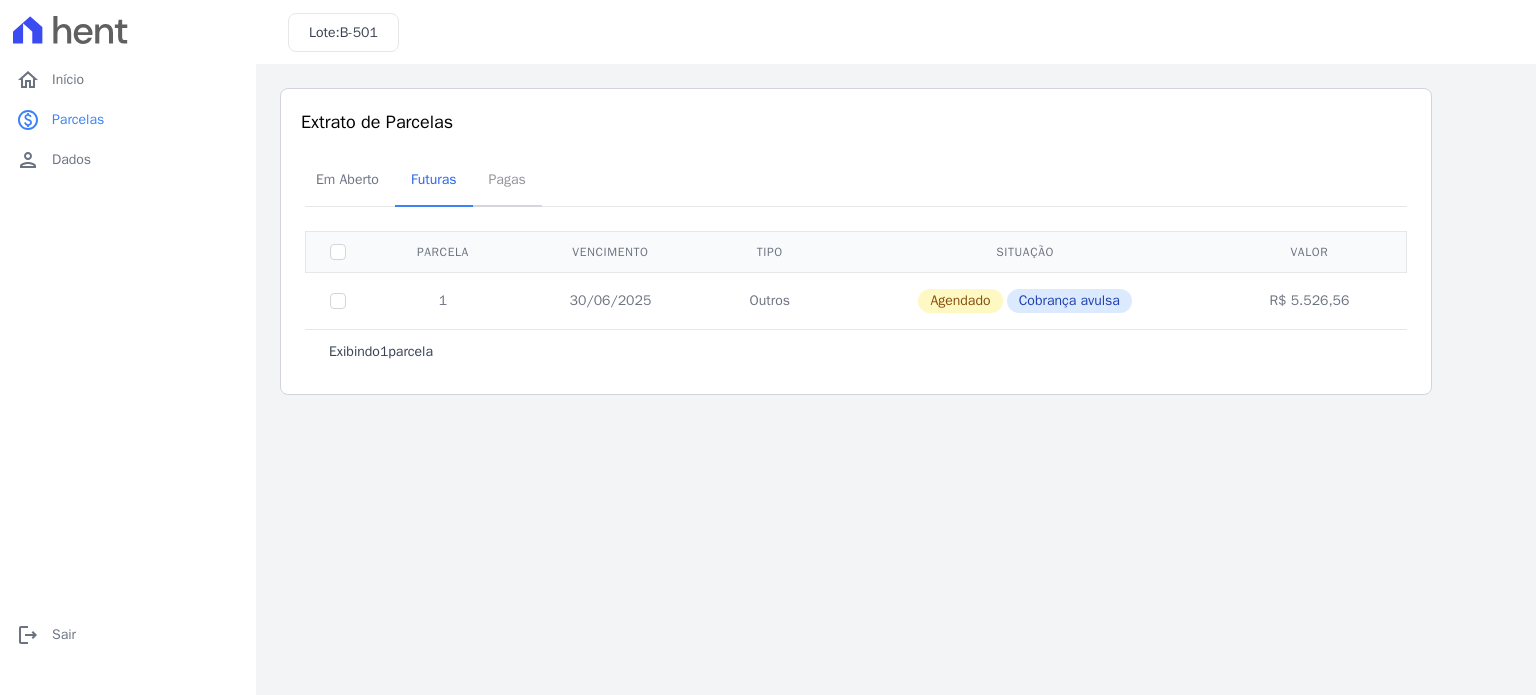 click on "Pagas" at bounding box center (507, 179) 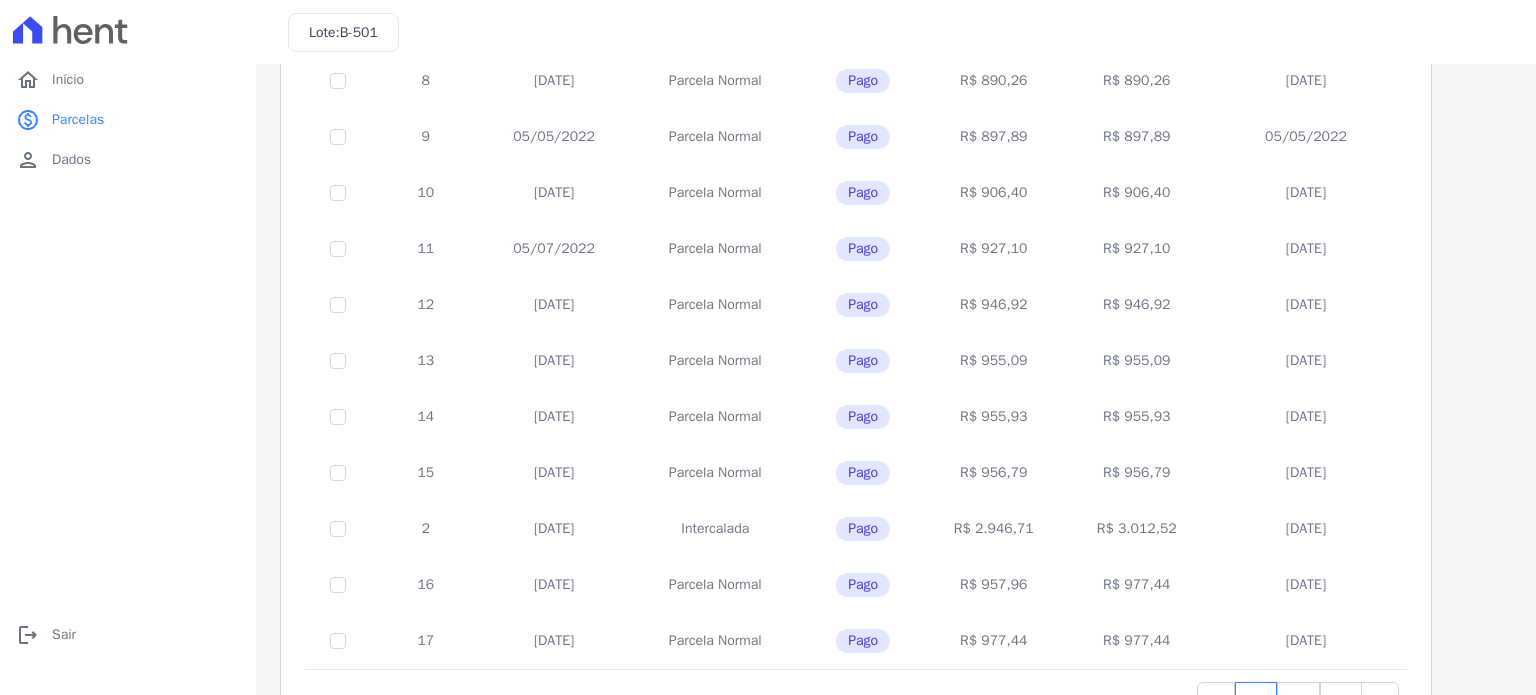 scroll, scrollTop: 811, scrollLeft: 0, axis: vertical 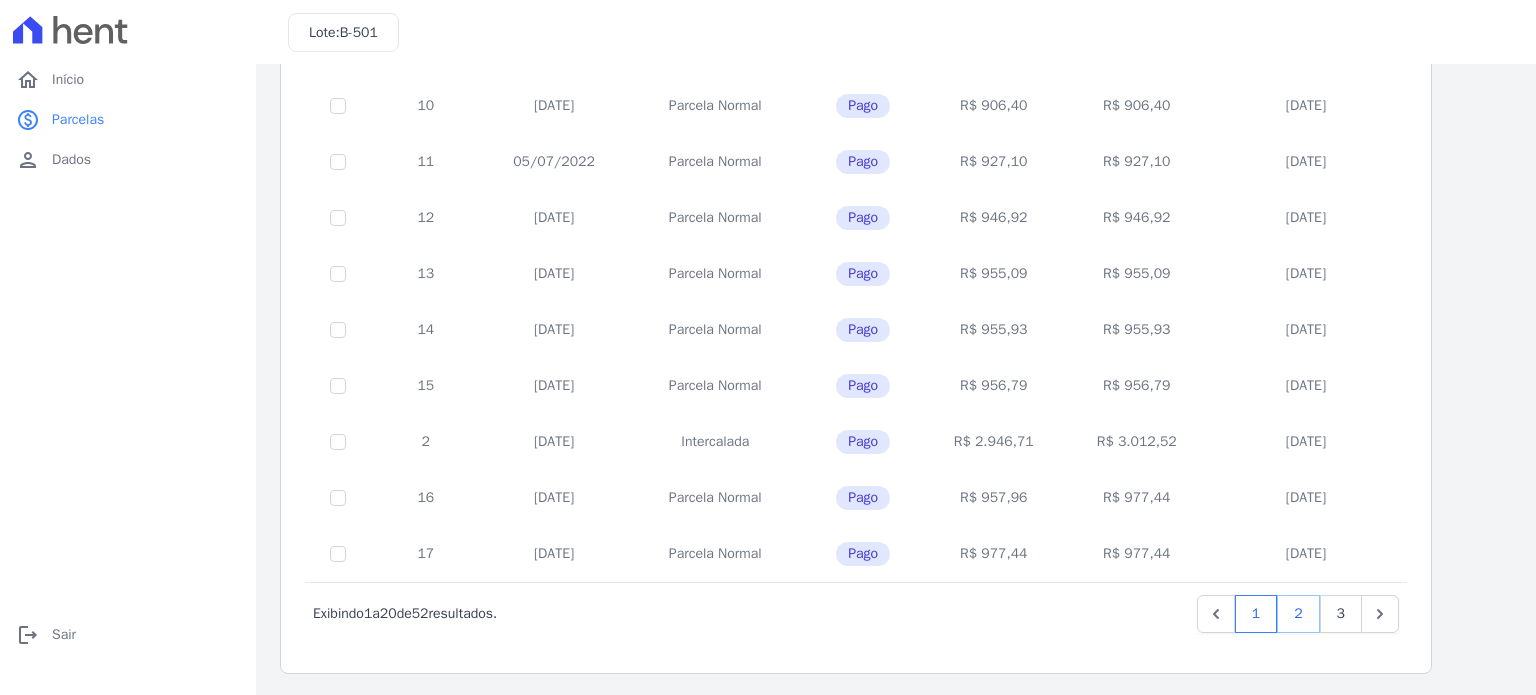 click on "2" at bounding box center (1298, 614) 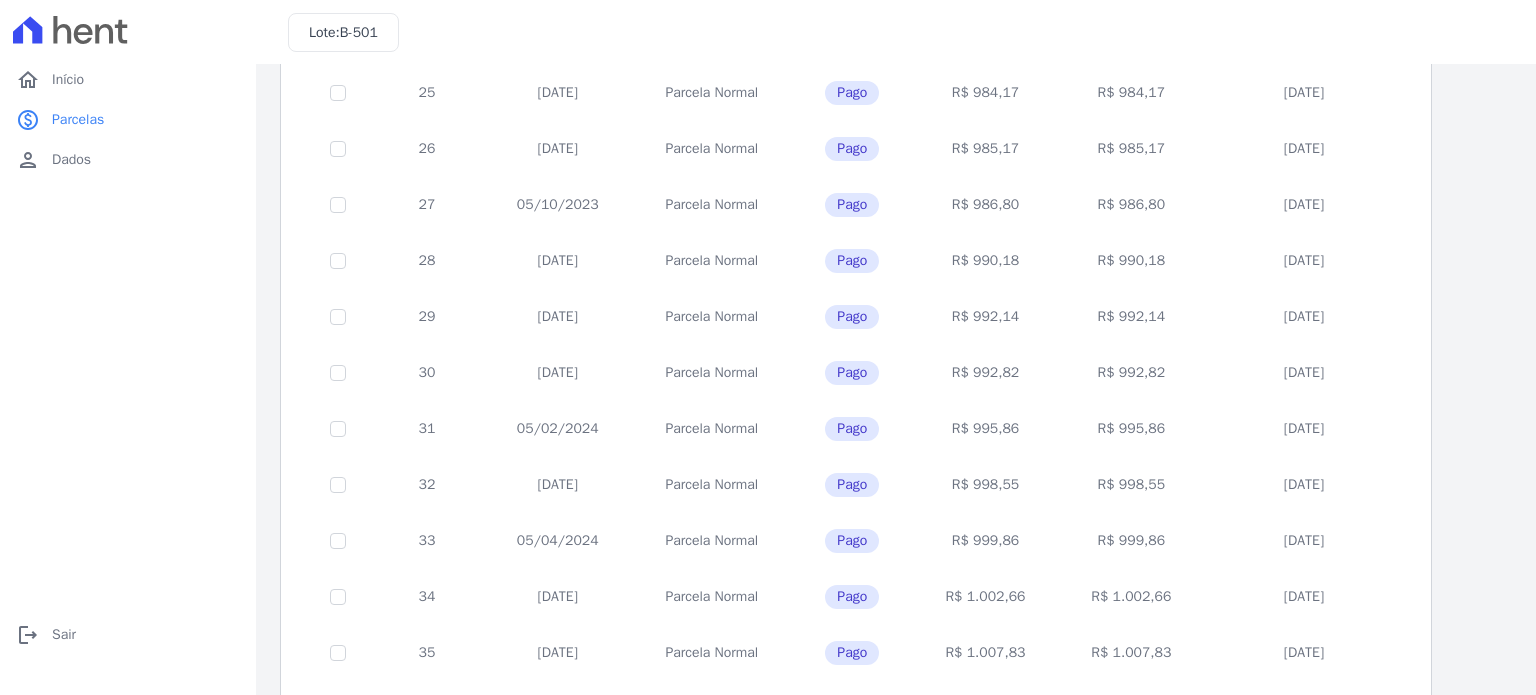 scroll, scrollTop: 811, scrollLeft: 0, axis: vertical 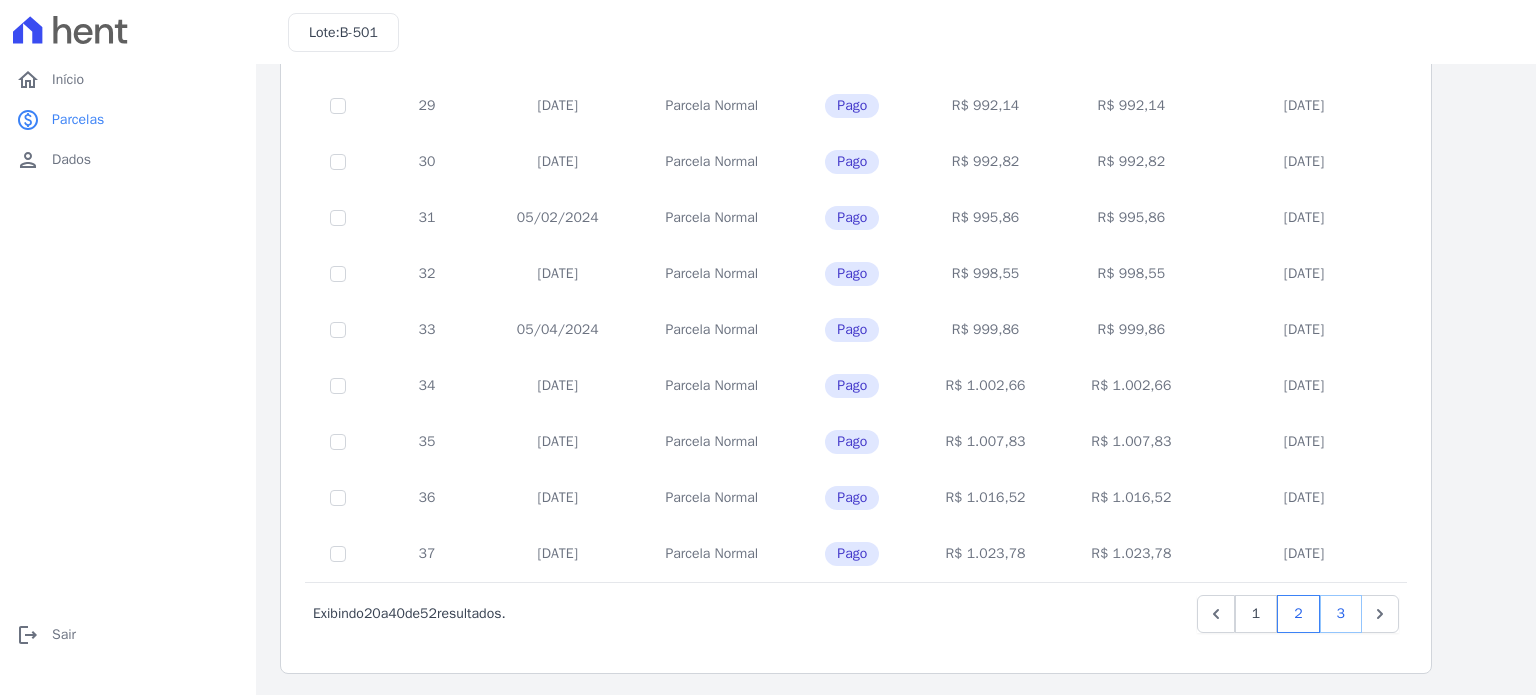 click on "3" at bounding box center (1341, 614) 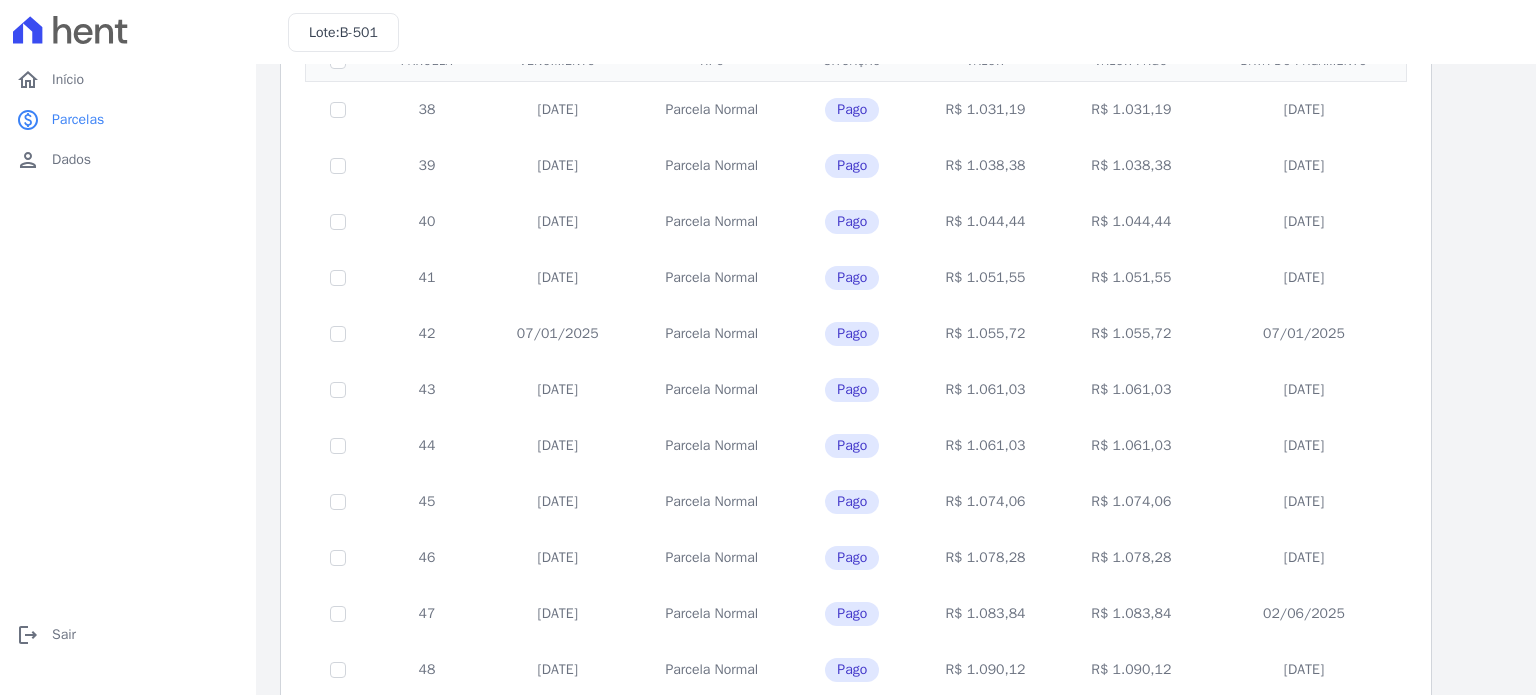 scroll, scrollTop: 363, scrollLeft: 0, axis: vertical 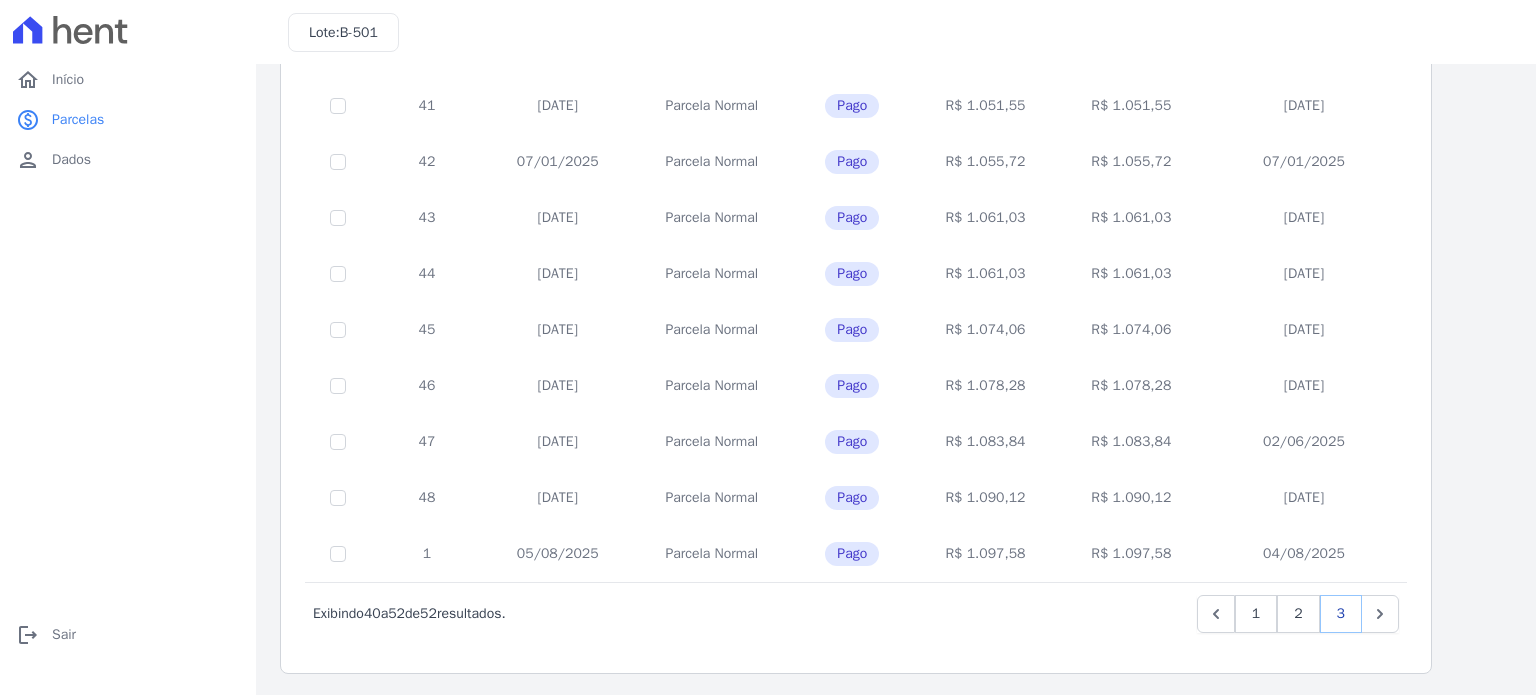 click on "3" at bounding box center (1341, 614) 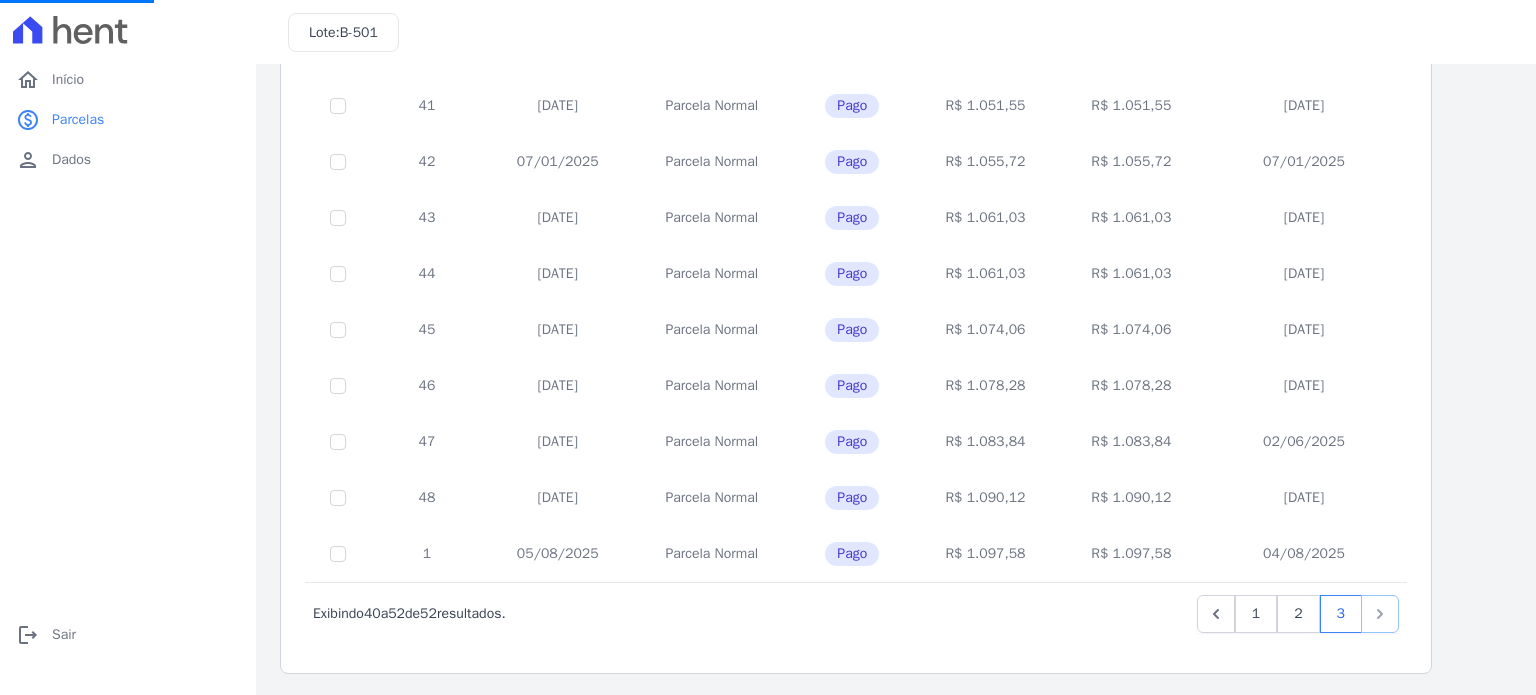 click 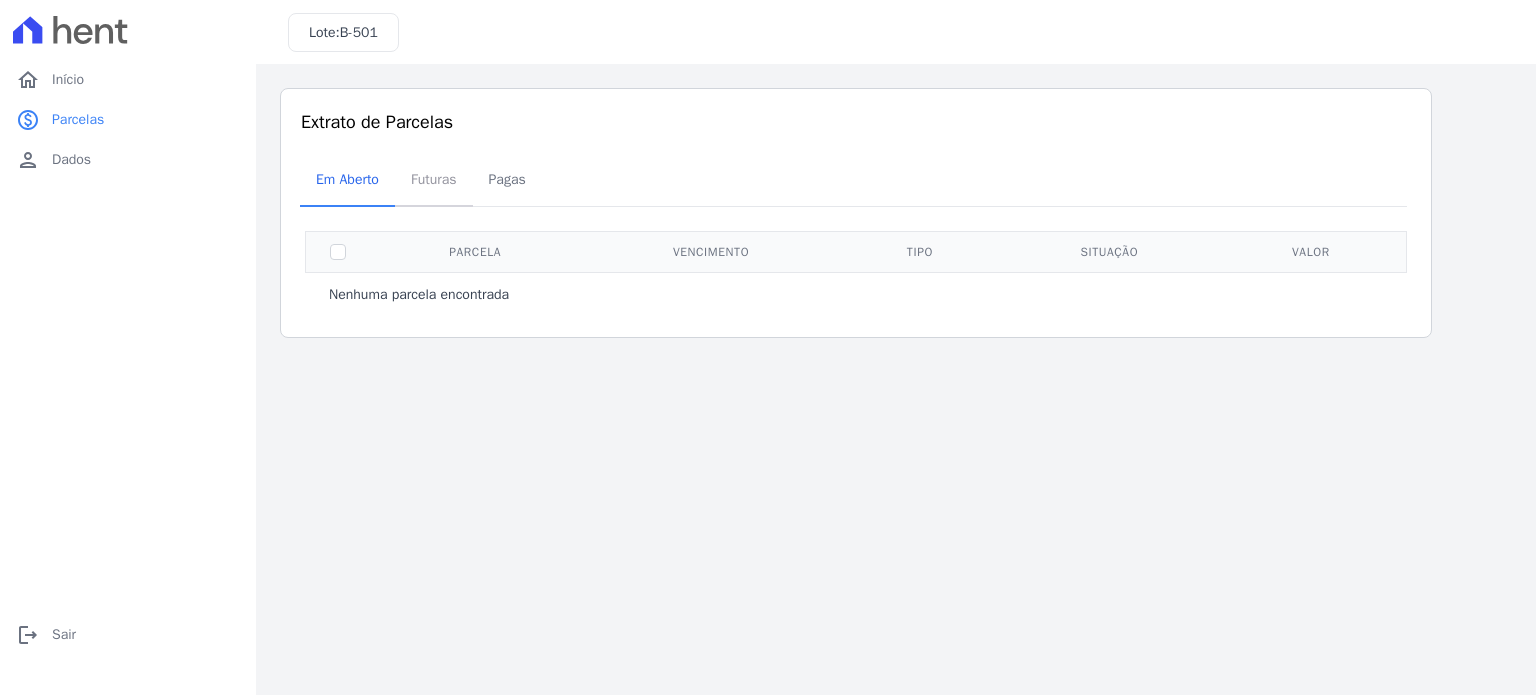 click on "Futuras" at bounding box center [434, 179] 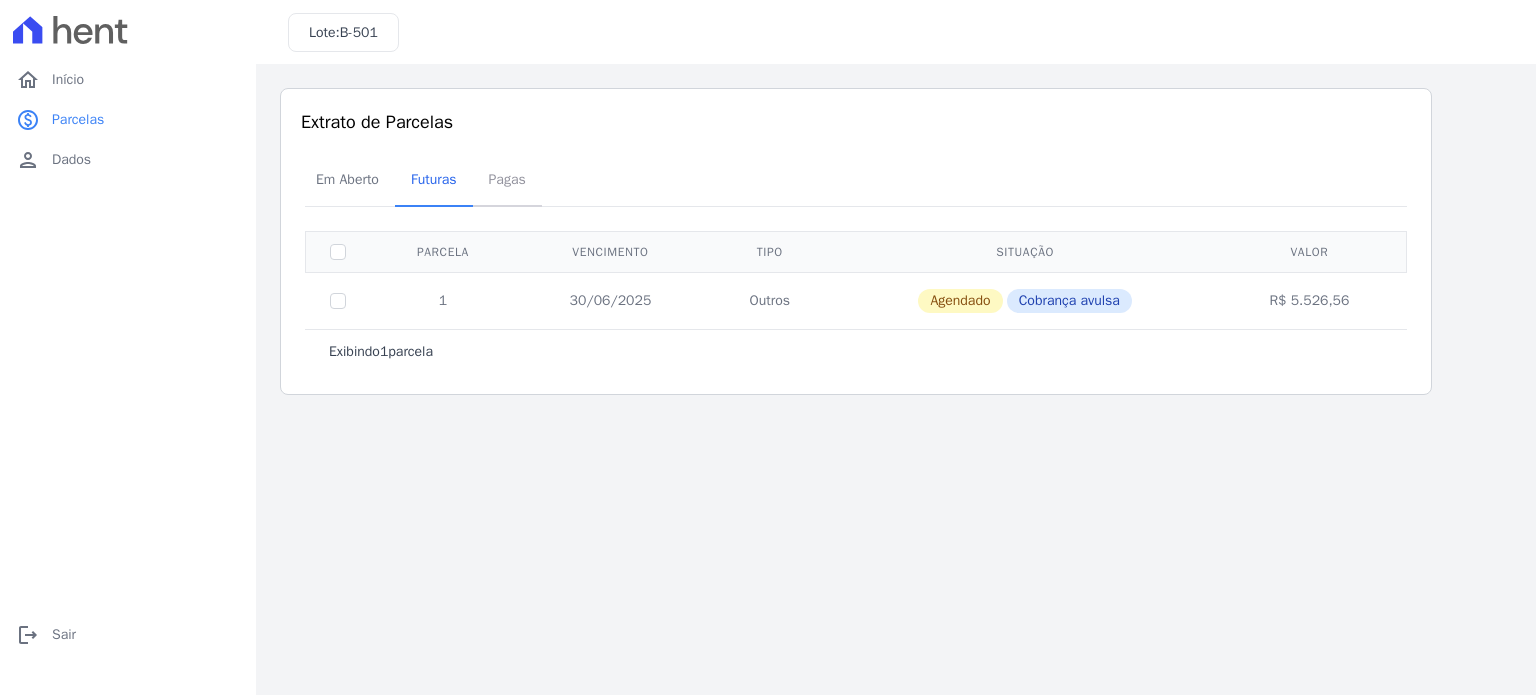 click on "Pagas" at bounding box center (507, 179) 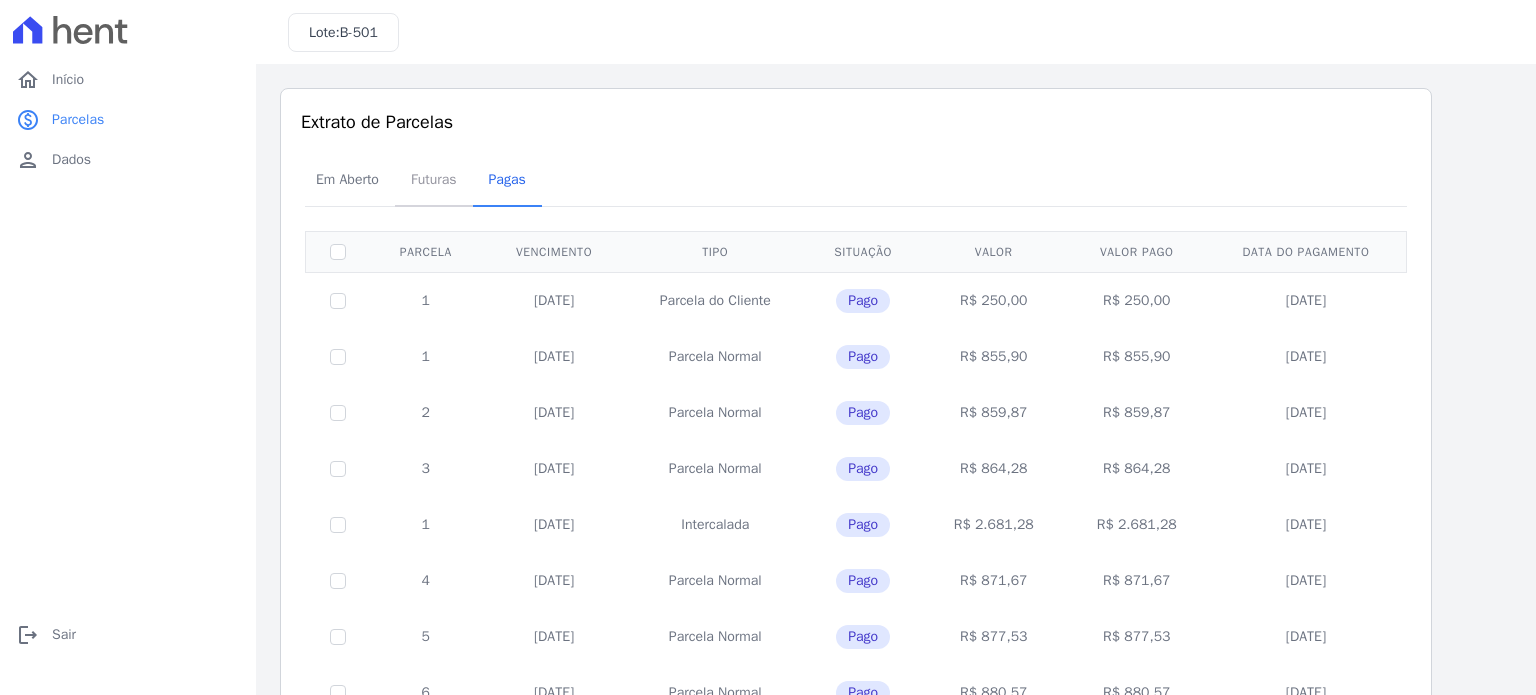 click on "Futuras" at bounding box center (434, 179) 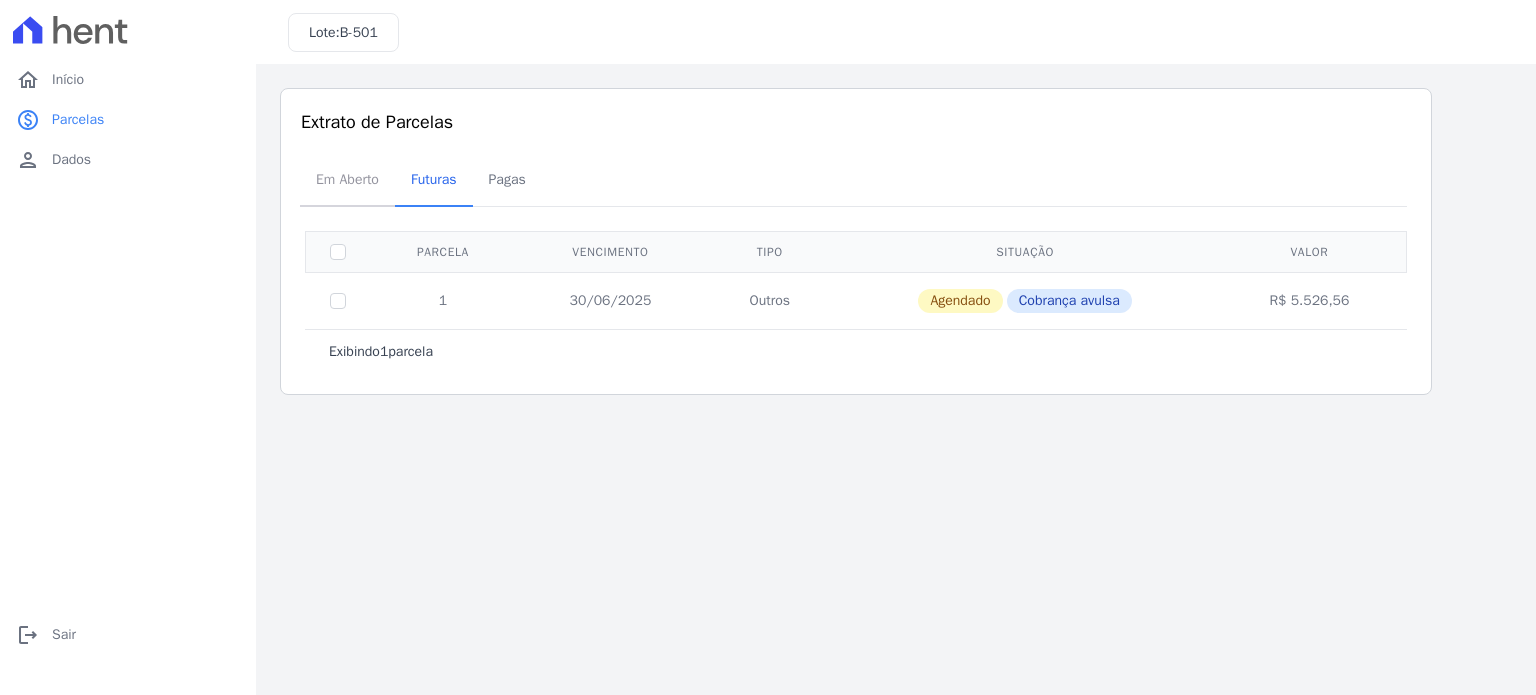 click on "Em Aberto" at bounding box center [347, 179] 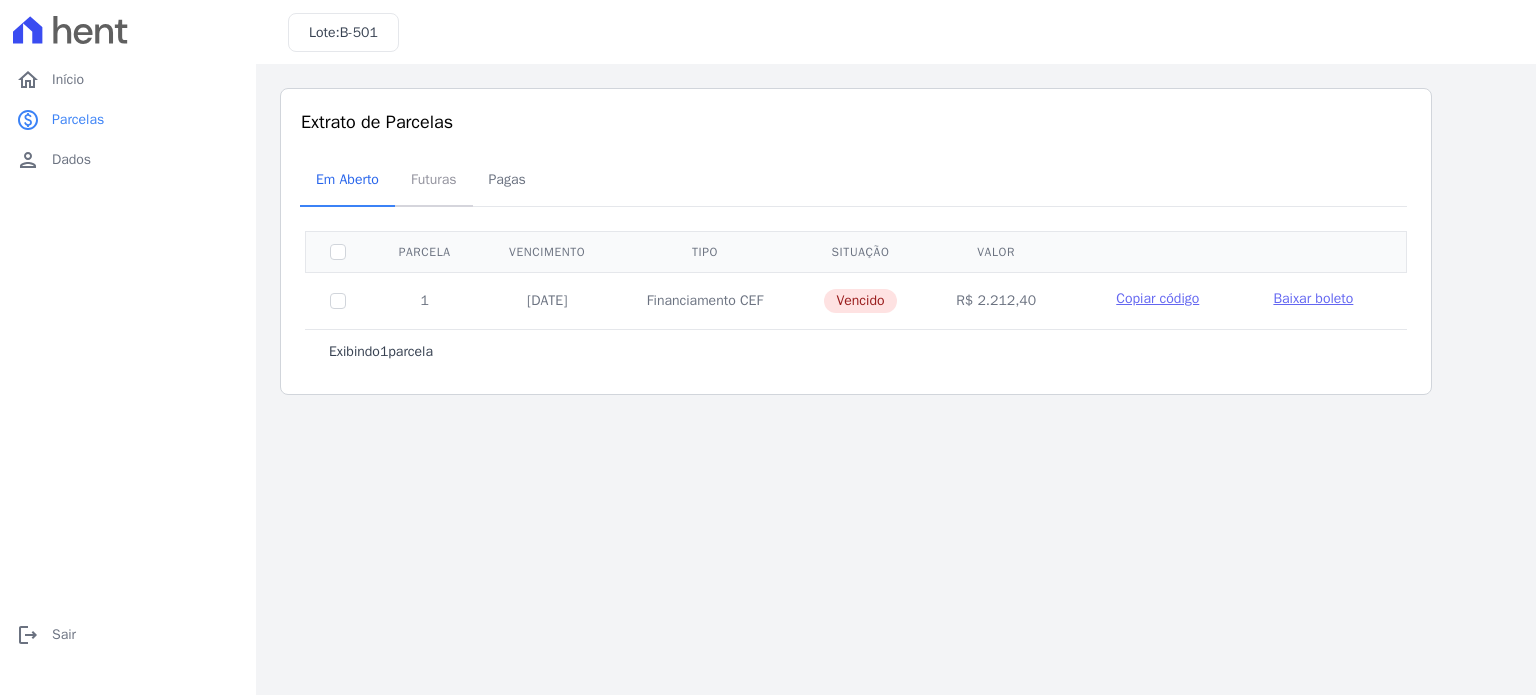 click on "Futuras" at bounding box center (434, 179) 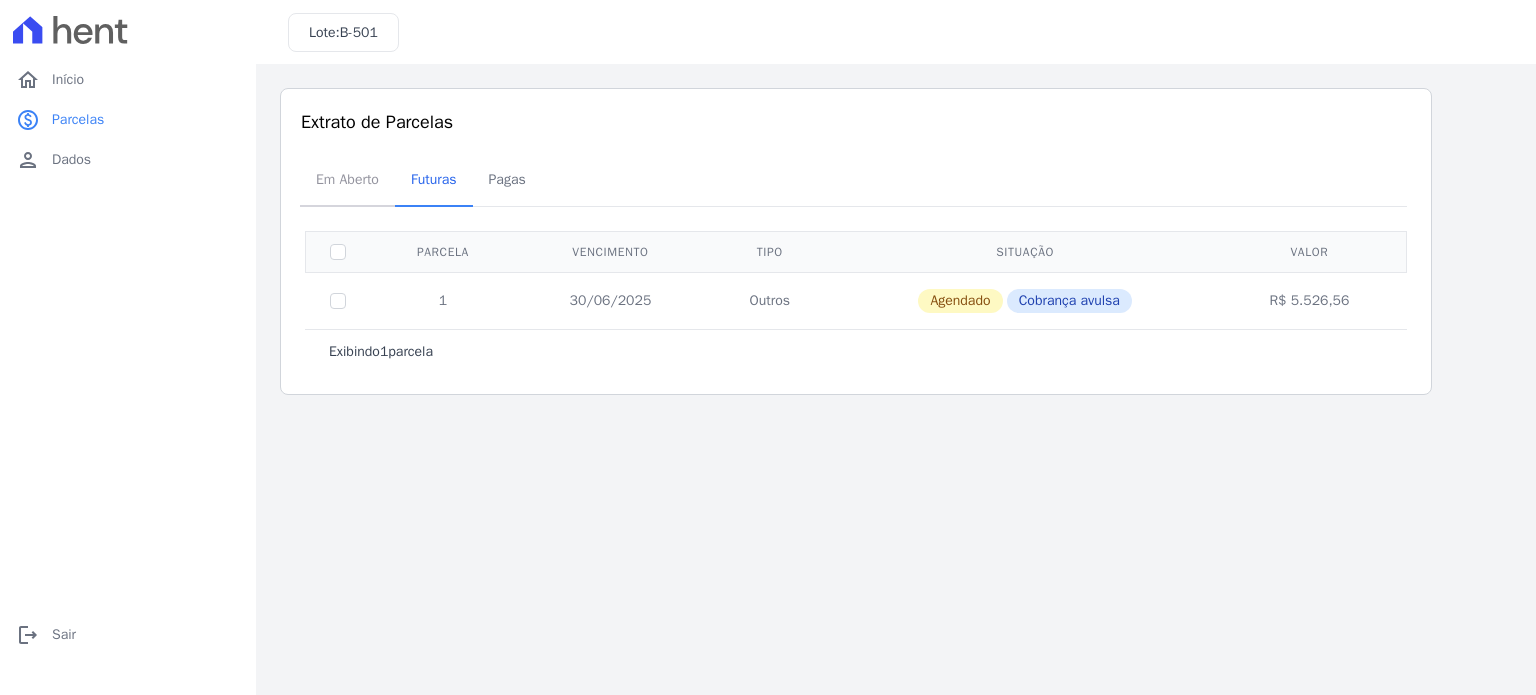 click on "Em Aberto" at bounding box center (347, 179) 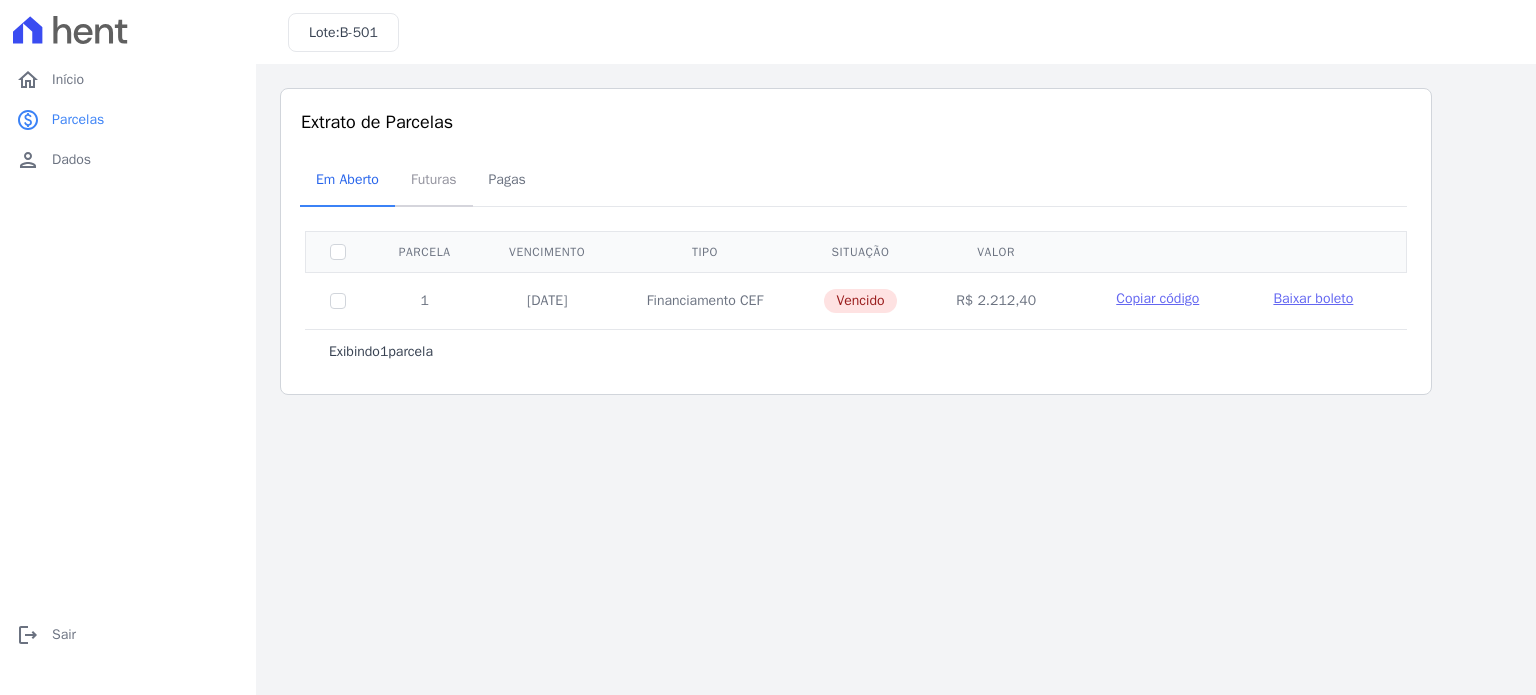 click on "Futuras" at bounding box center [434, 179] 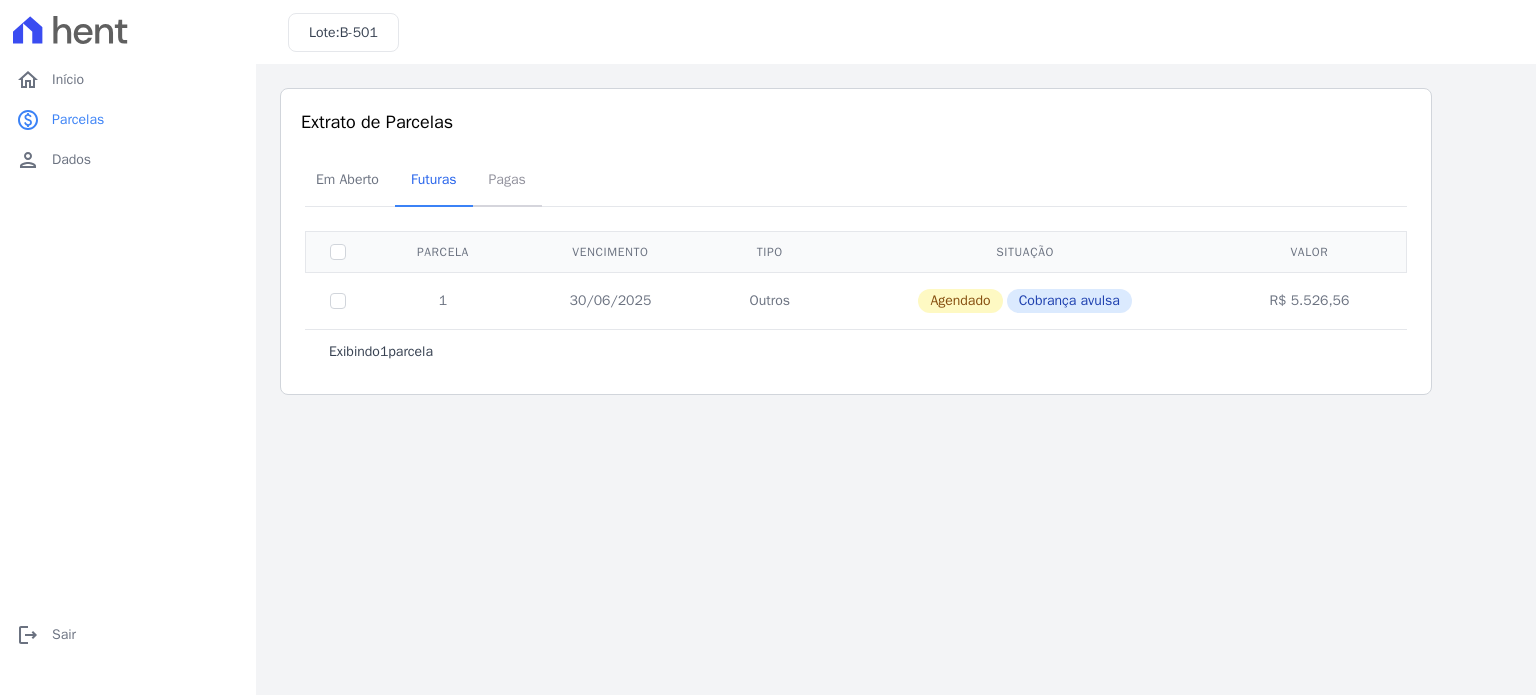 click on "Pagas" at bounding box center (507, 179) 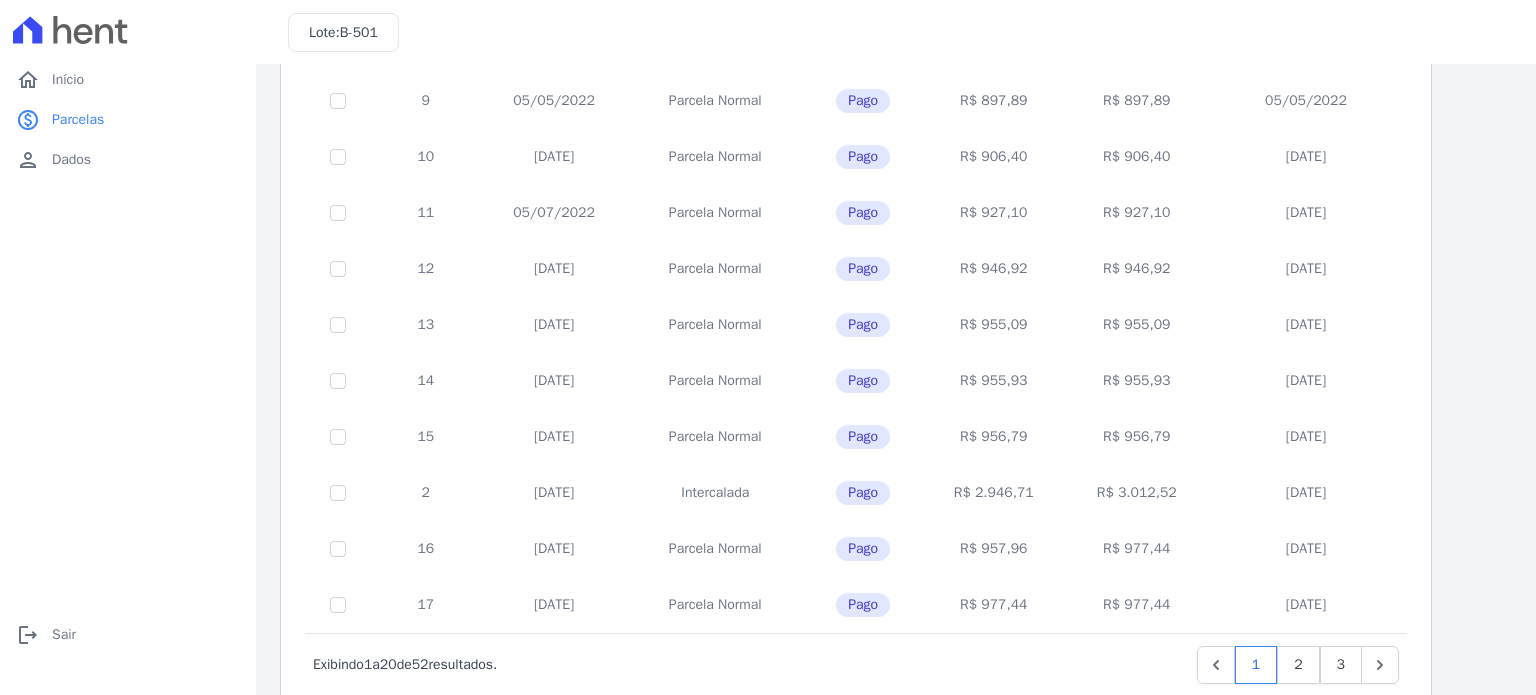 scroll, scrollTop: 811, scrollLeft: 0, axis: vertical 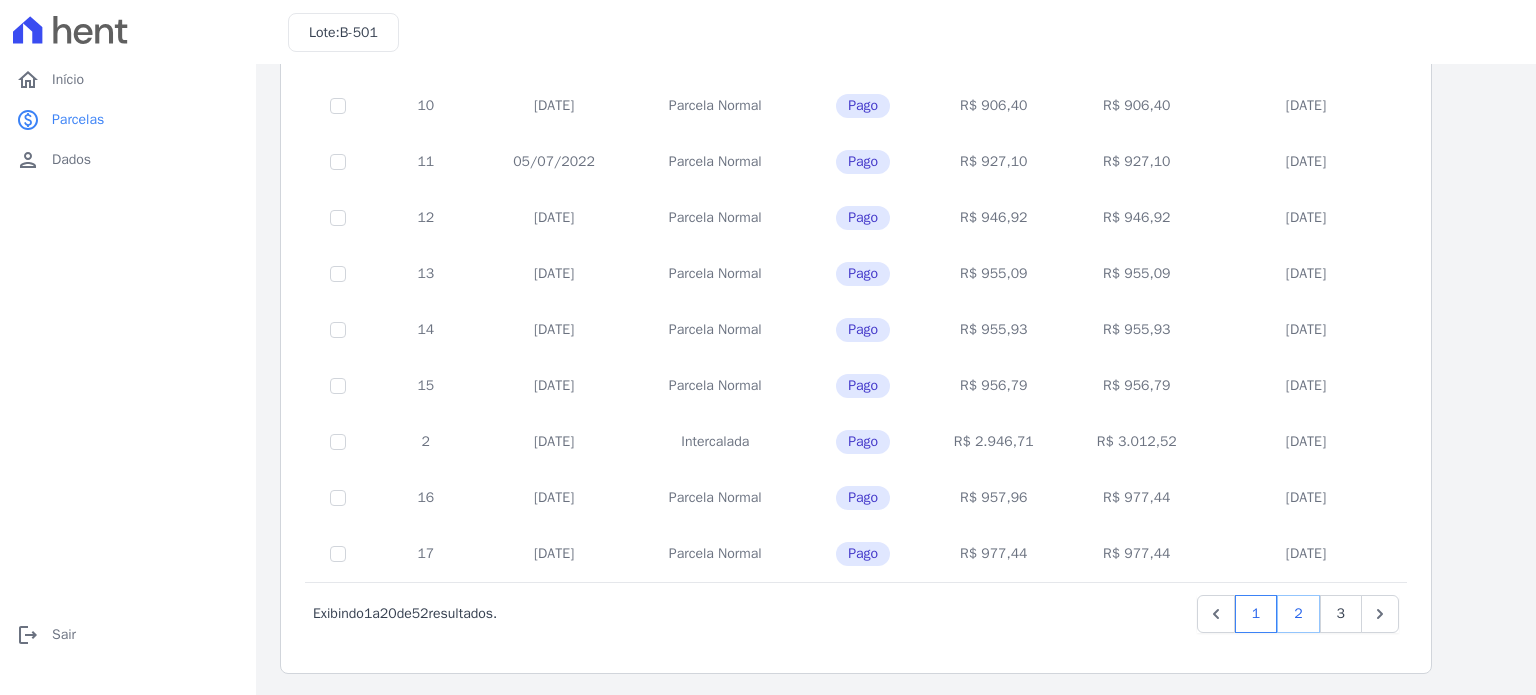 click on "2" at bounding box center [1298, 614] 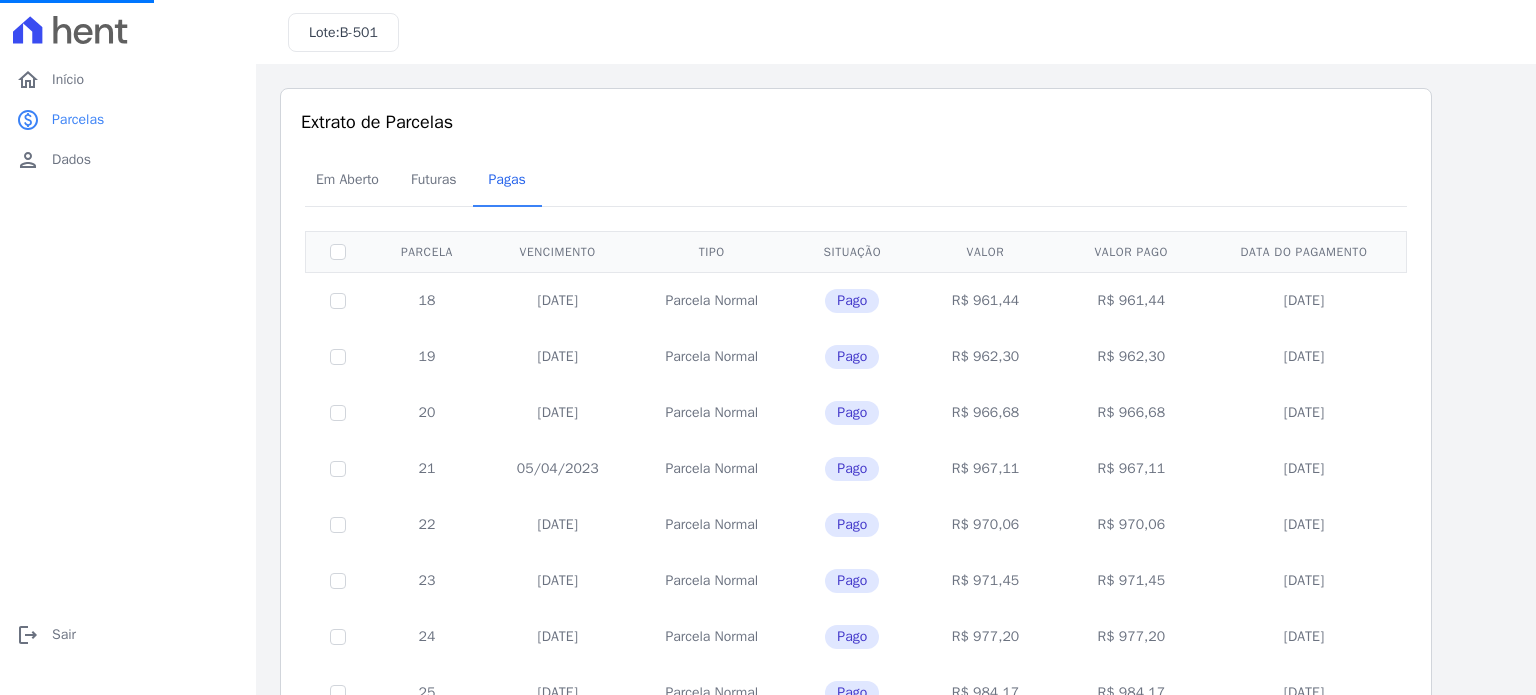 scroll, scrollTop: 0, scrollLeft: 0, axis: both 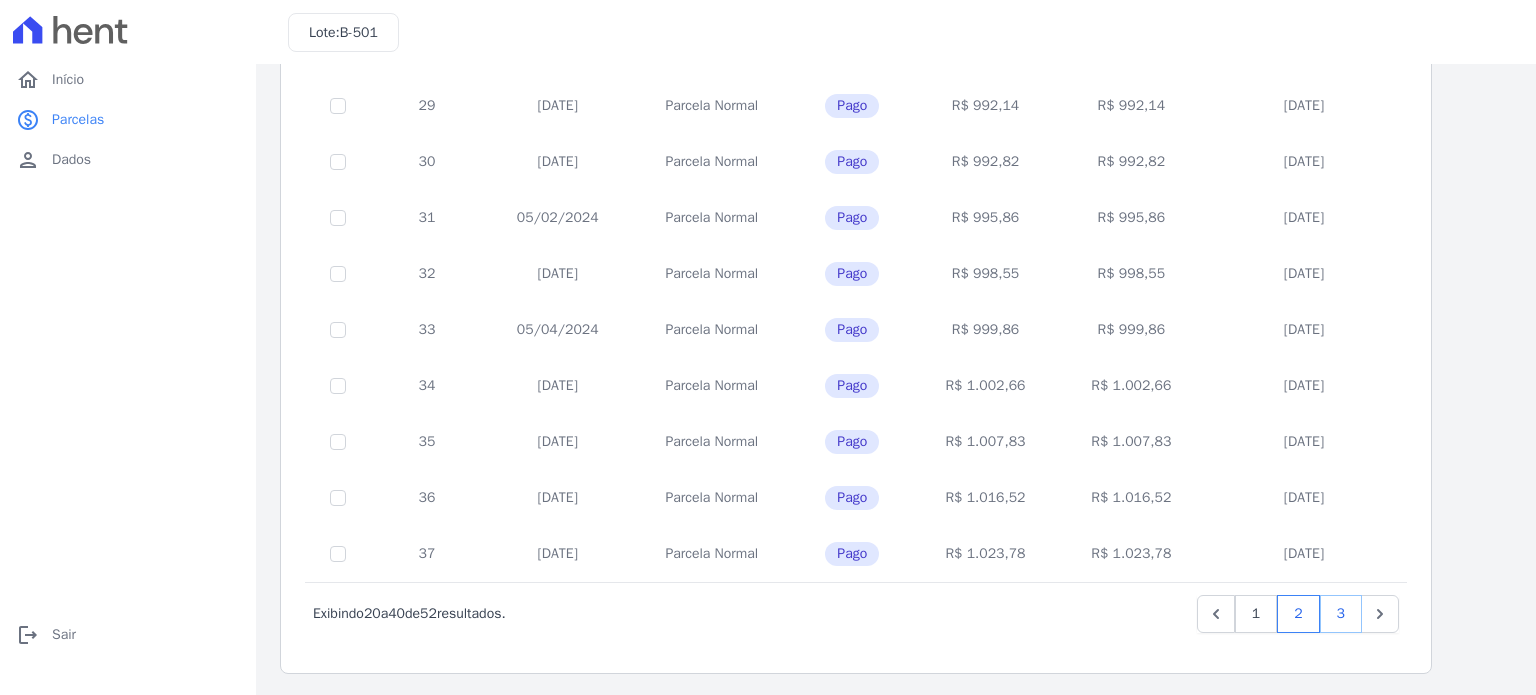 click on "3" at bounding box center (1341, 614) 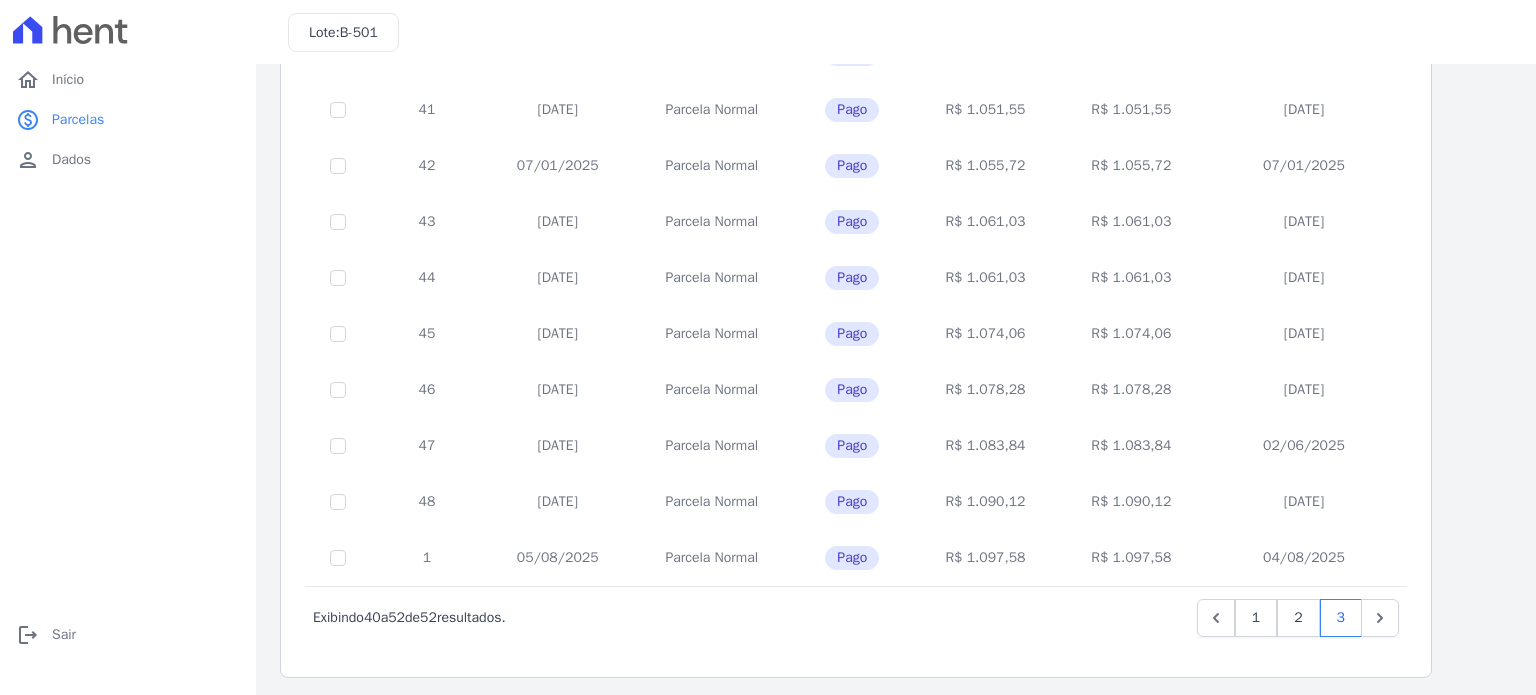 scroll, scrollTop: 363, scrollLeft: 0, axis: vertical 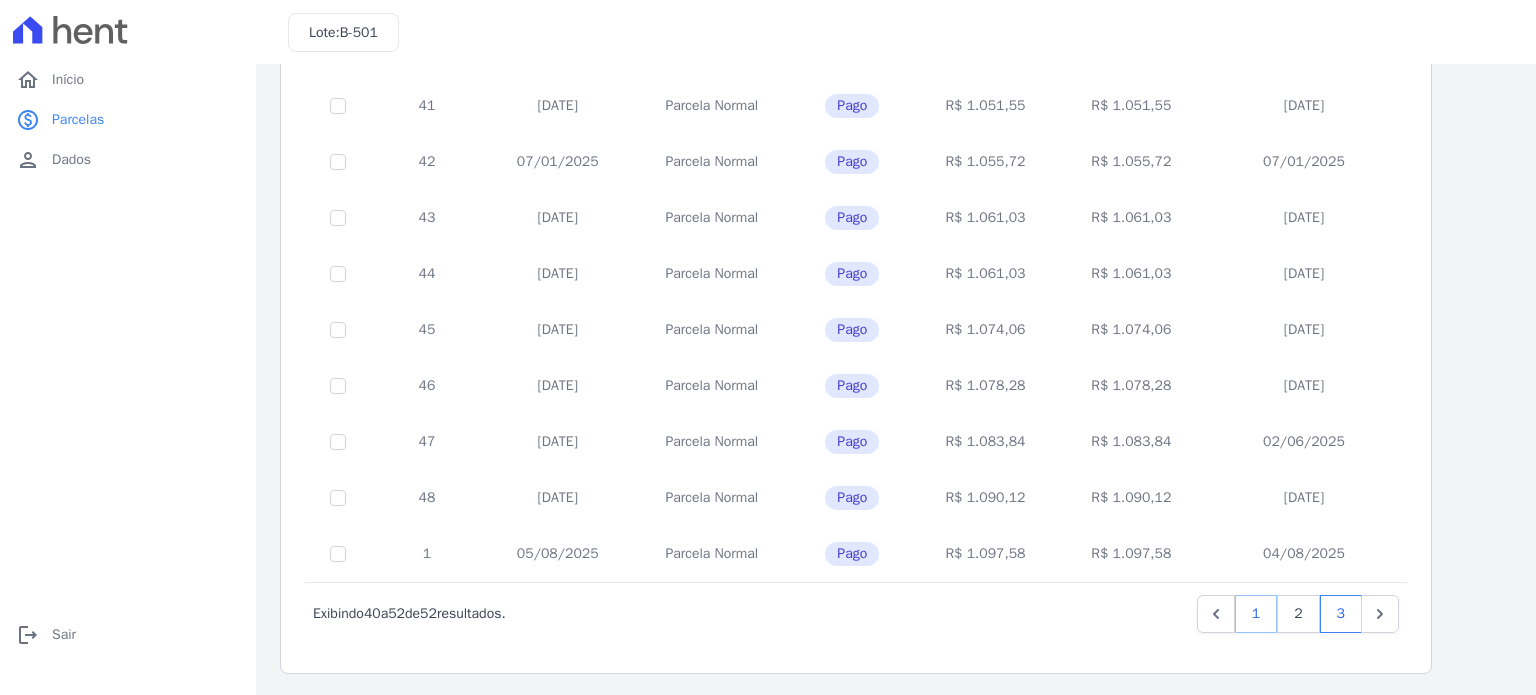 click on "1" at bounding box center (1256, 614) 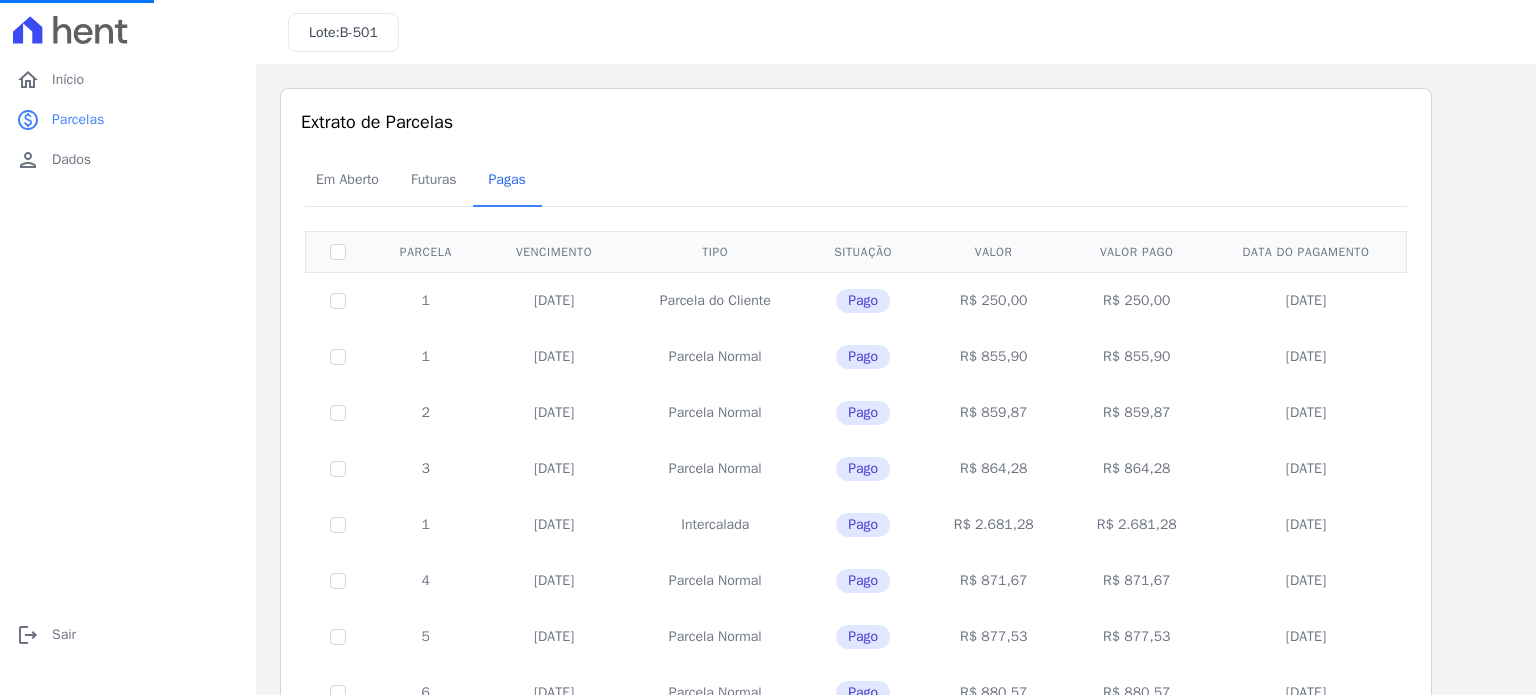 scroll, scrollTop: 0, scrollLeft: 0, axis: both 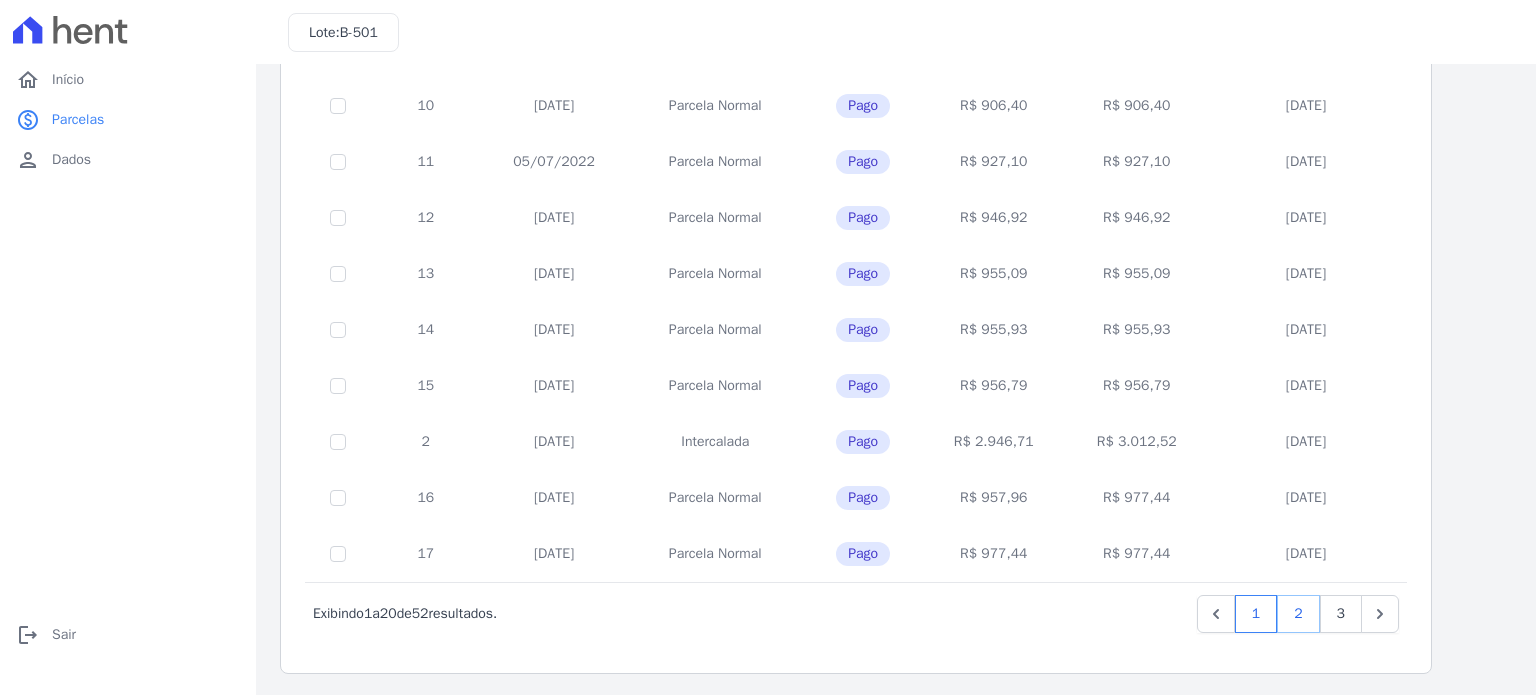click on "2" at bounding box center [1298, 614] 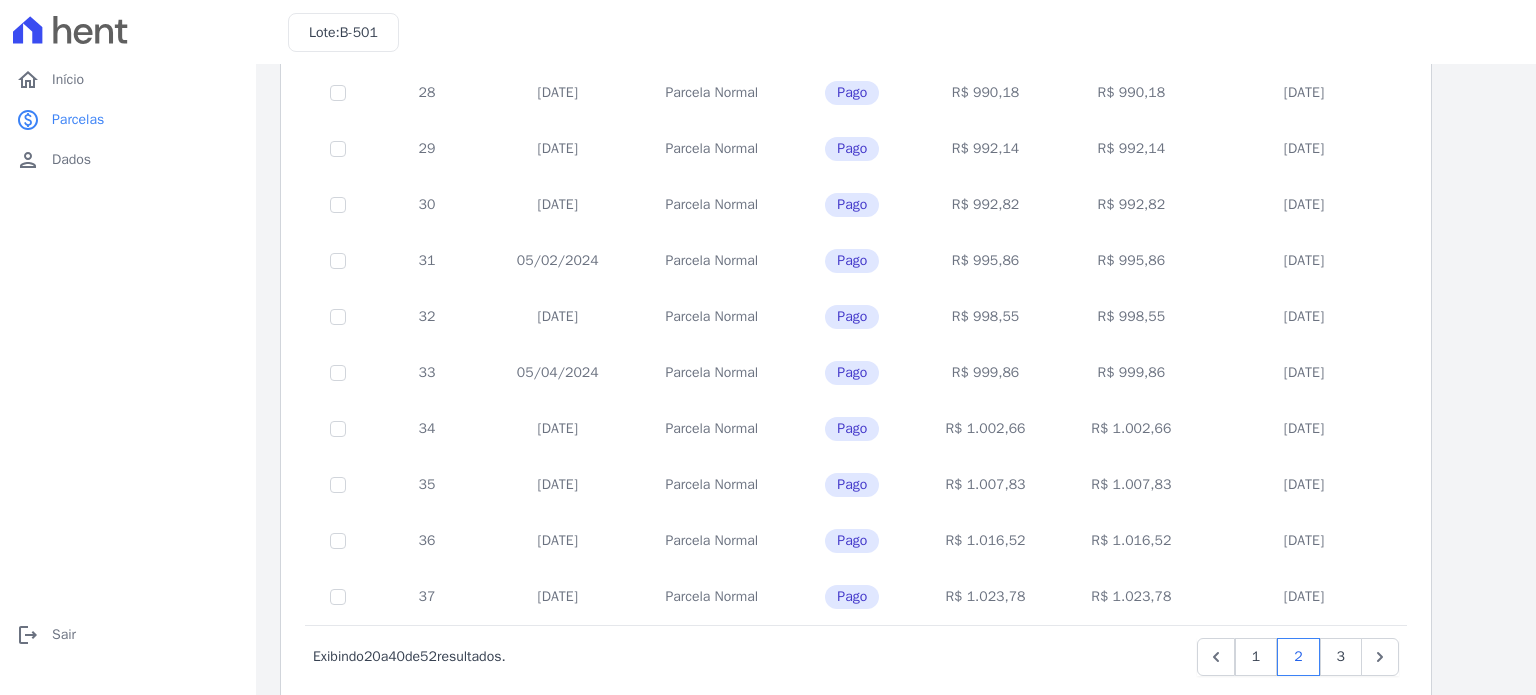 scroll, scrollTop: 811, scrollLeft: 0, axis: vertical 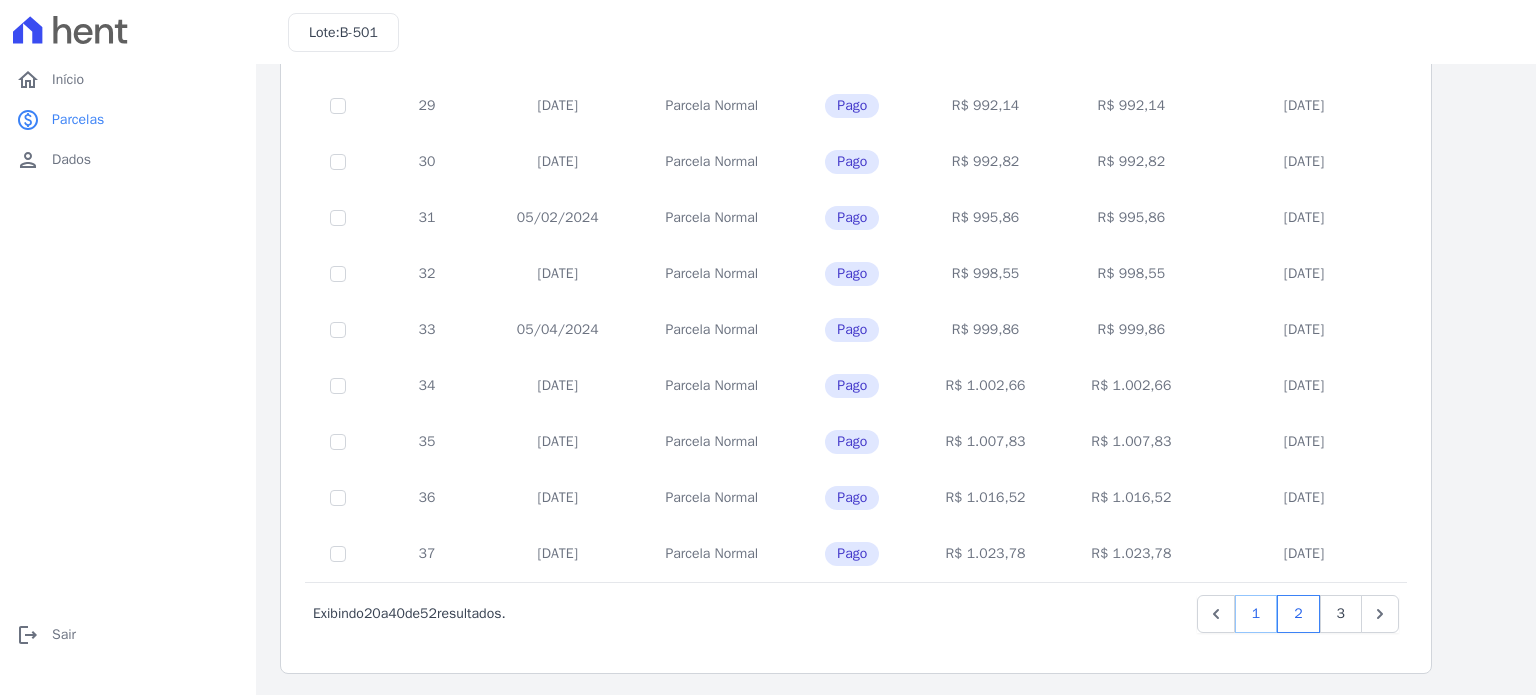 click on "1" at bounding box center (1256, 614) 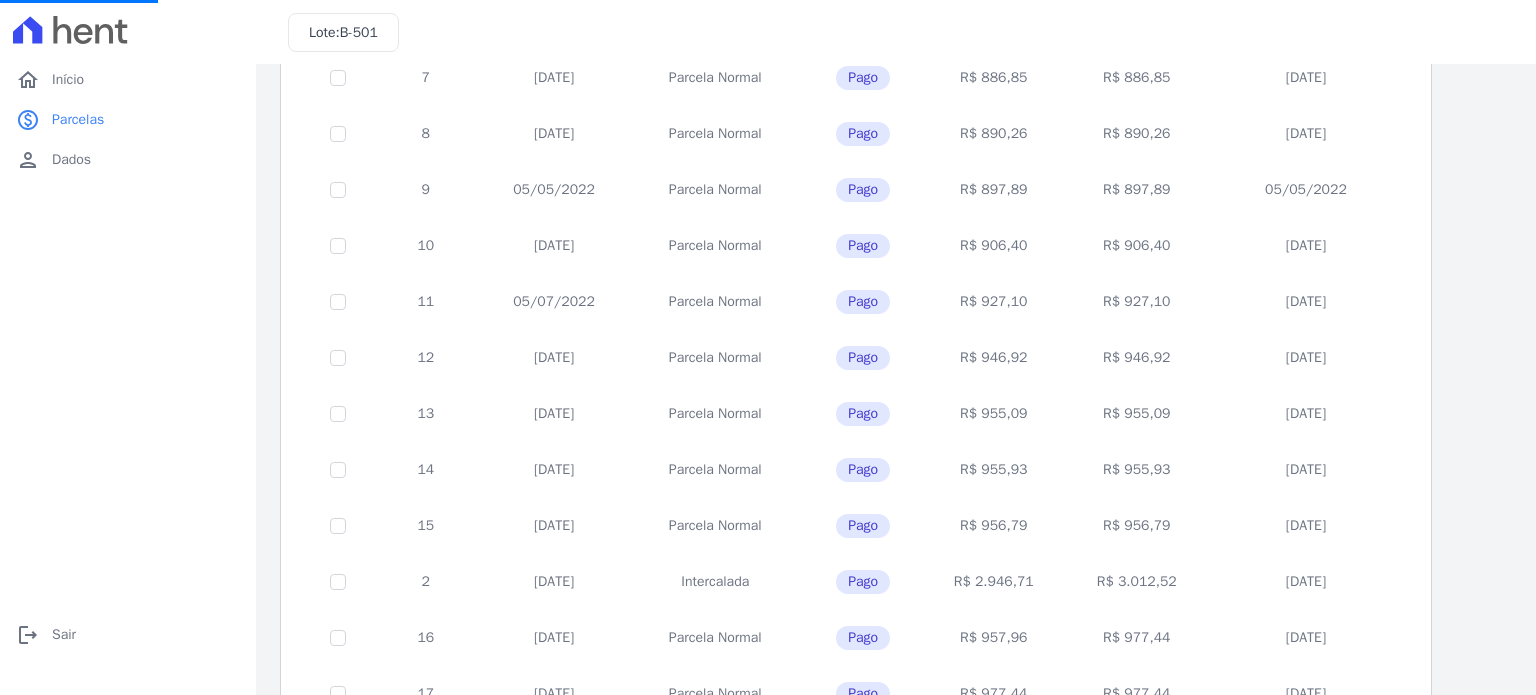 scroll, scrollTop: 811, scrollLeft: 0, axis: vertical 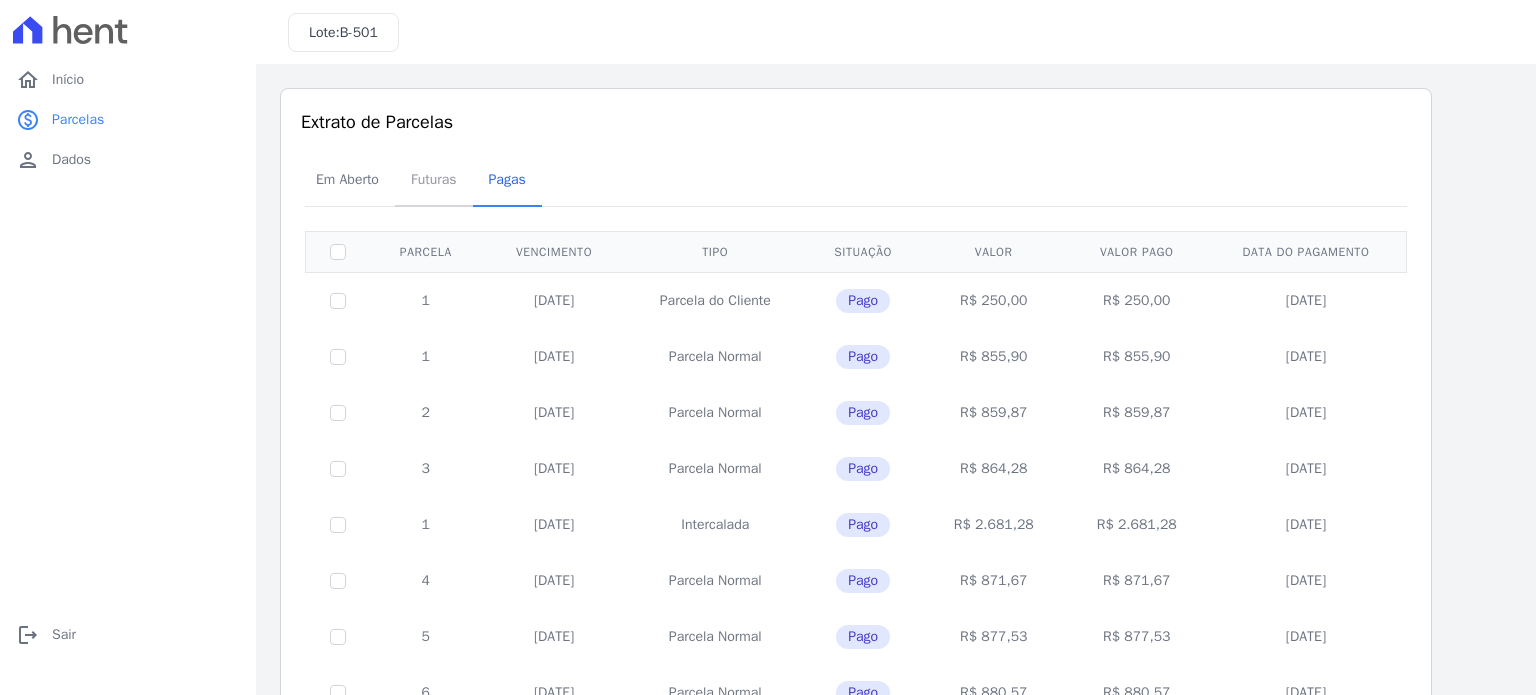 click on "Futuras" at bounding box center (434, 179) 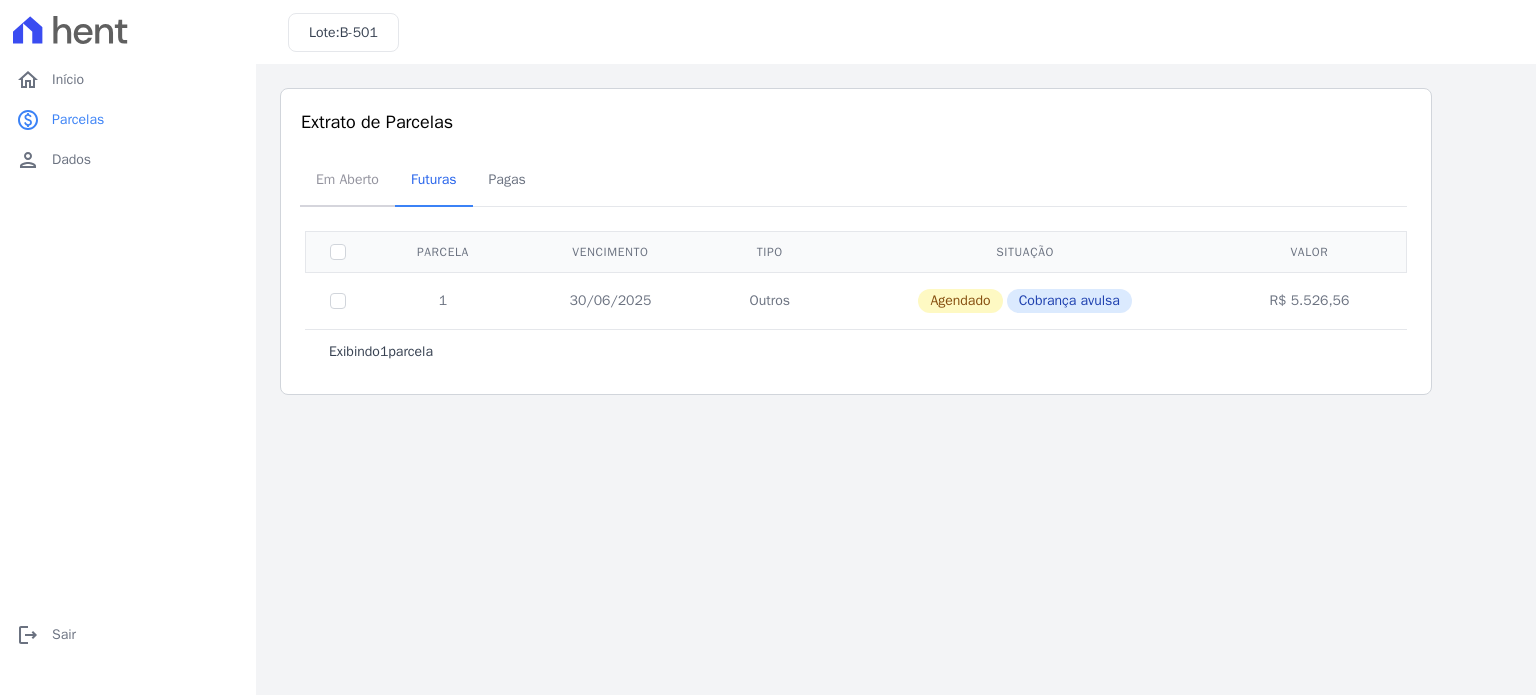 click on "Em Aberto" at bounding box center (347, 179) 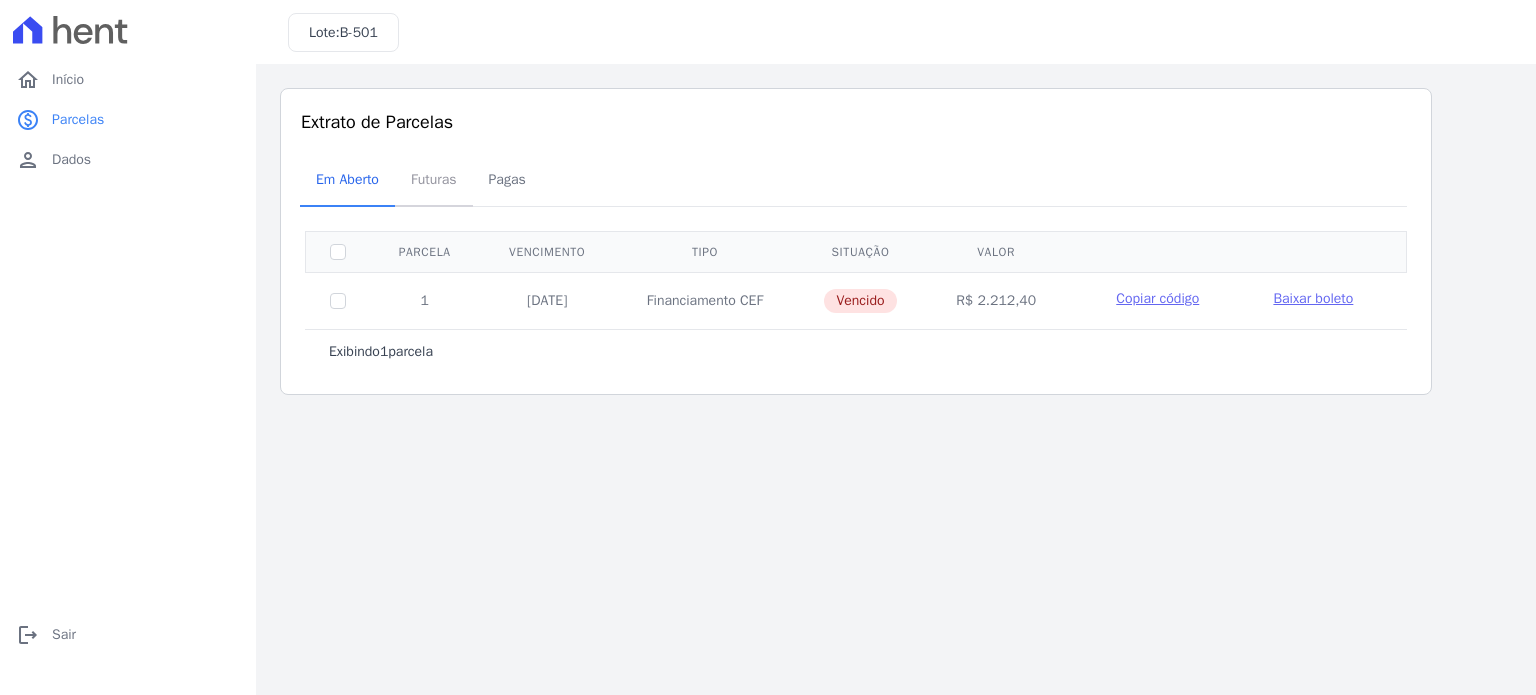 click on "Futuras" at bounding box center (434, 179) 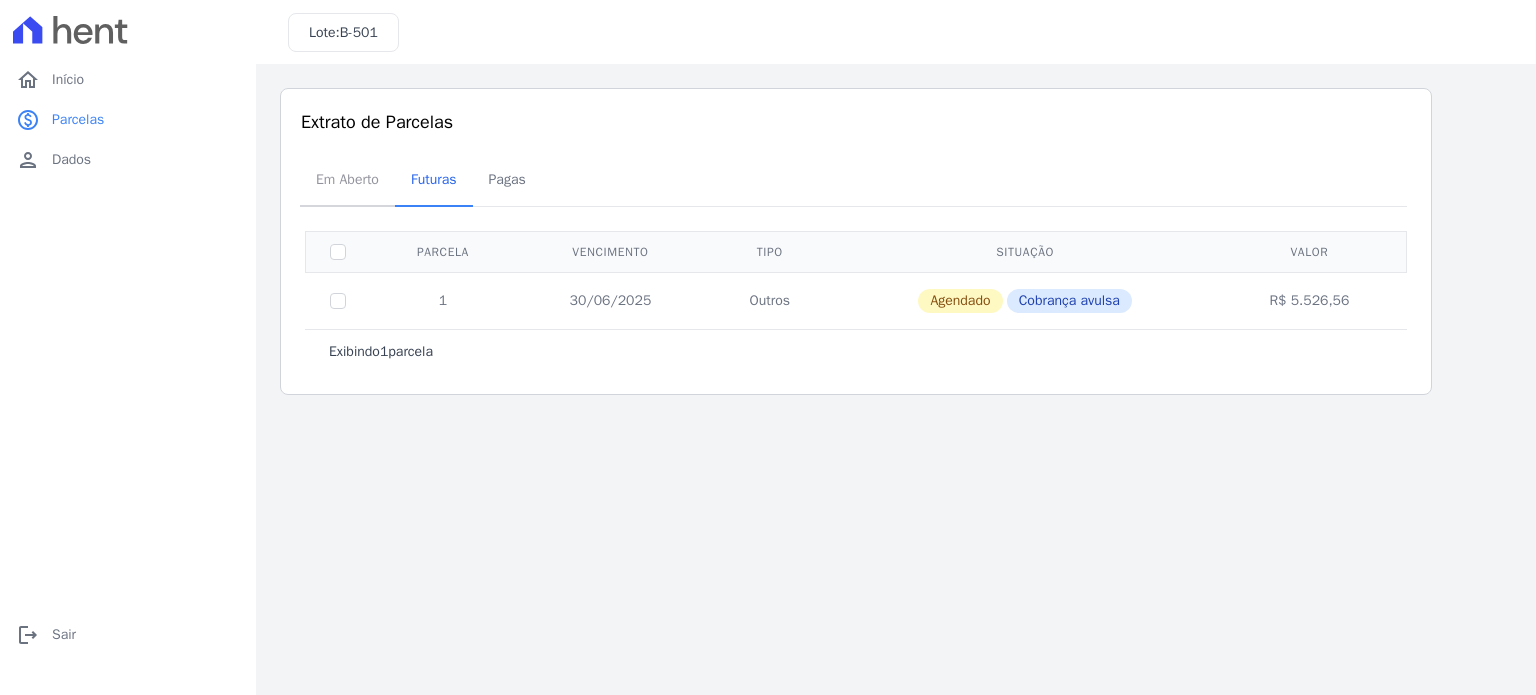click on "Em Aberto" at bounding box center [347, 179] 